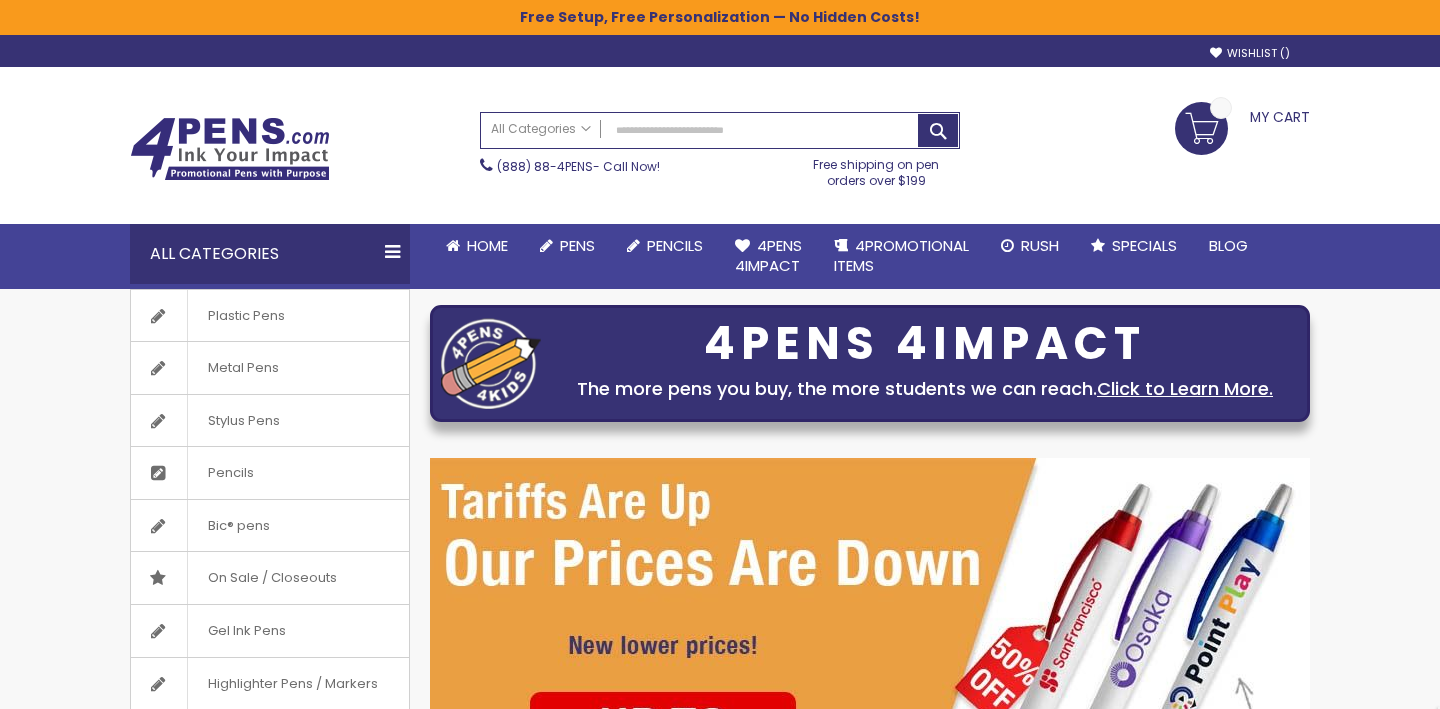 scroll, scrollTop: 0, scrollLeft: 0, axis: both 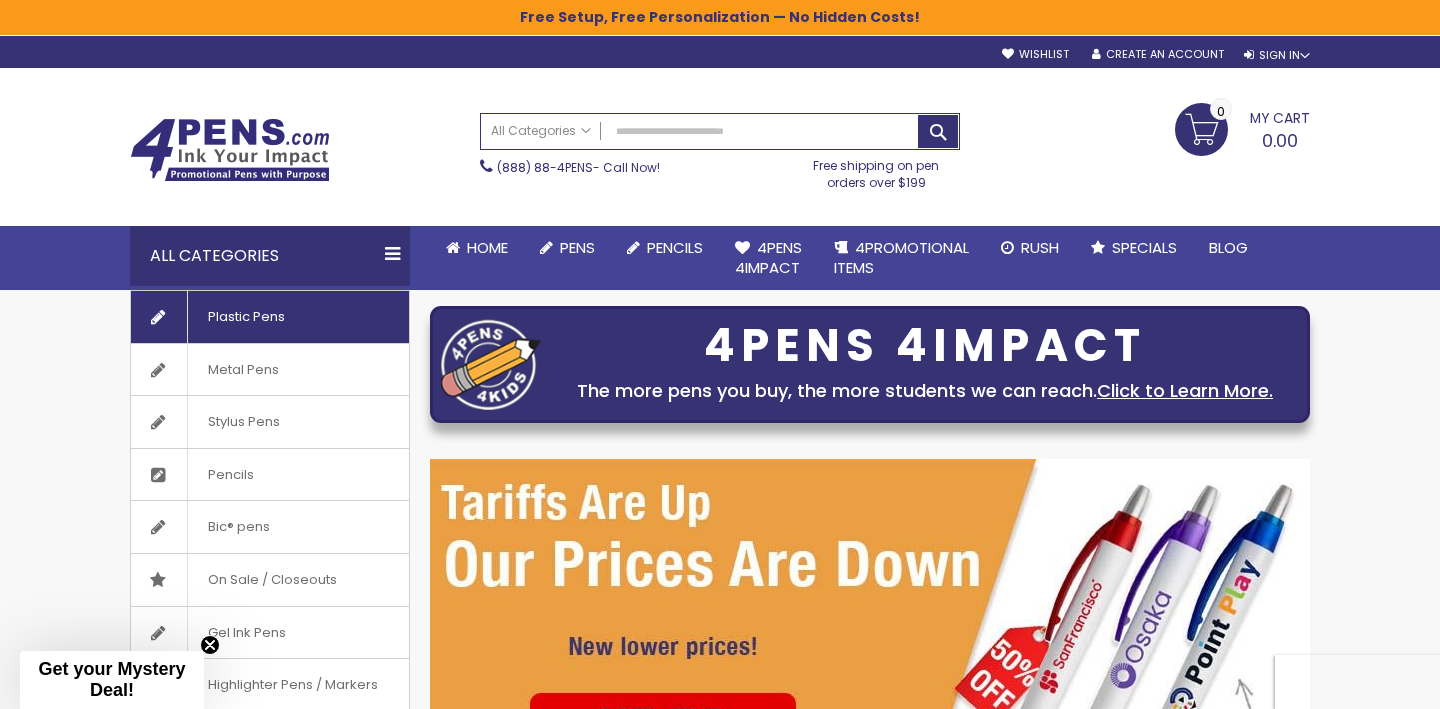 click on "Plastic Pens" at bounding box center (270, 317) 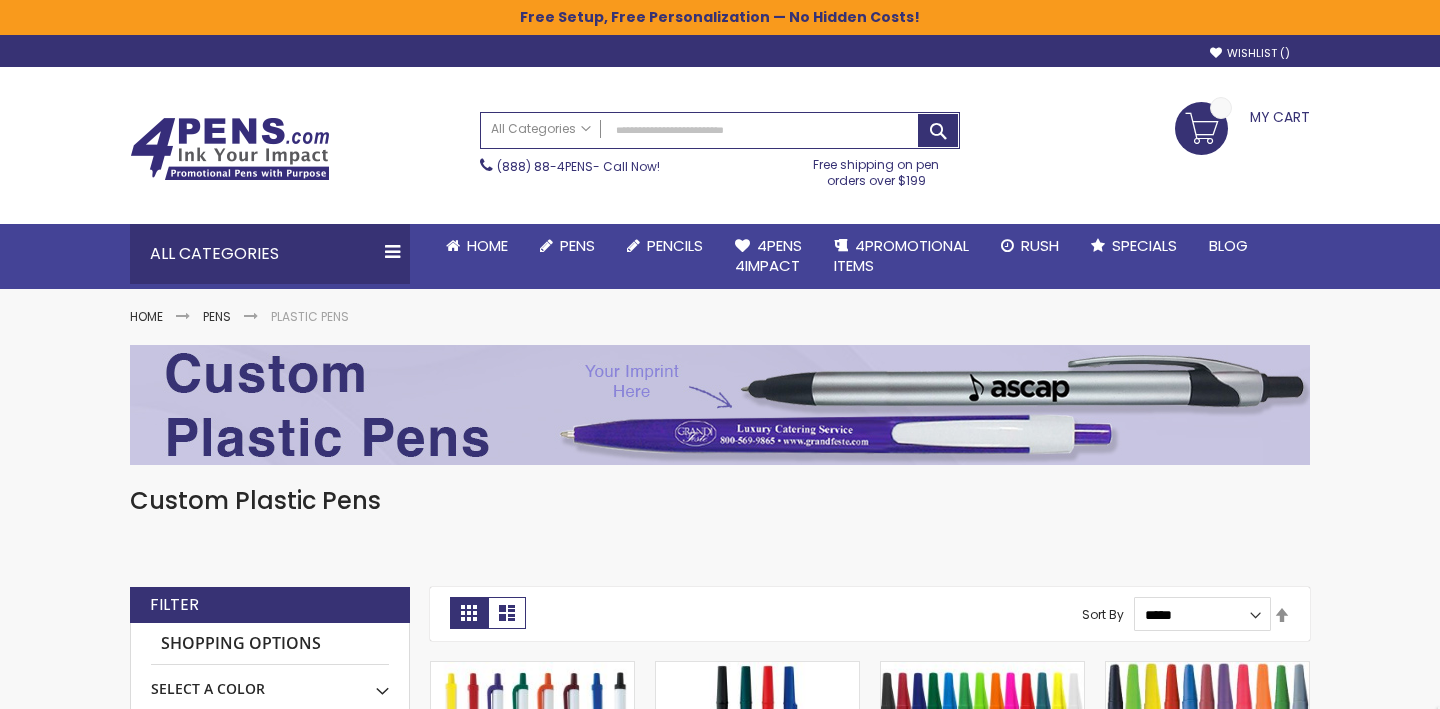 scroll, scrollTop: 0, scrollLeft: 0, axis: both 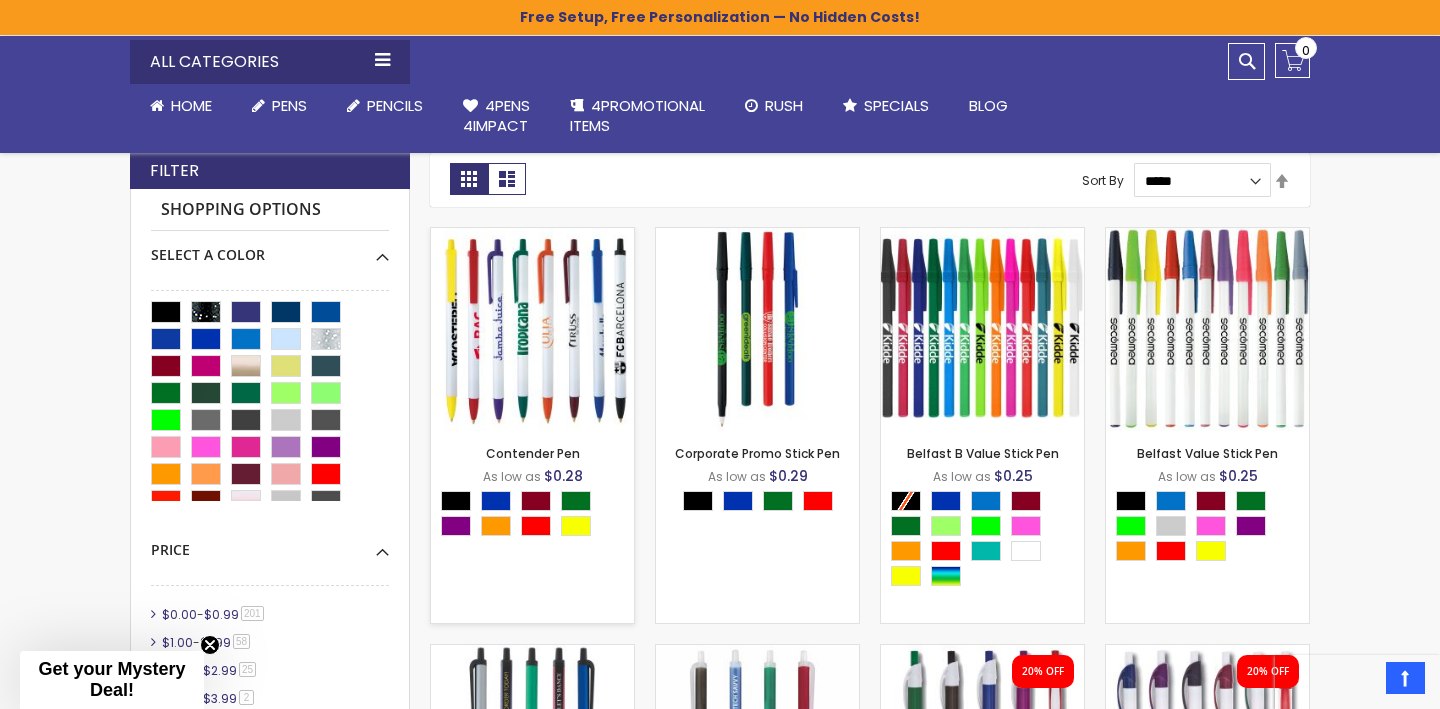 click at bounding box center (532, 329) 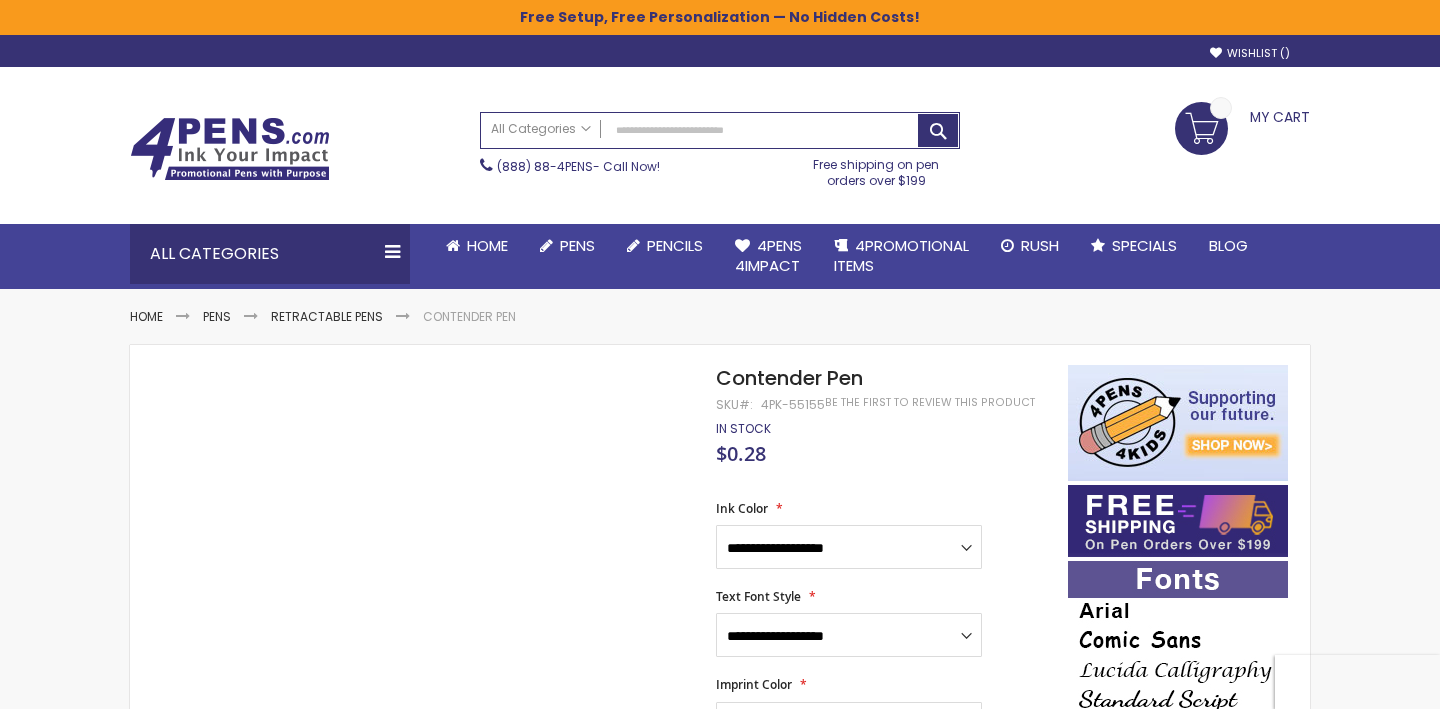 scroll, scrollTop: 0, scrollLeft: 0, axis: both 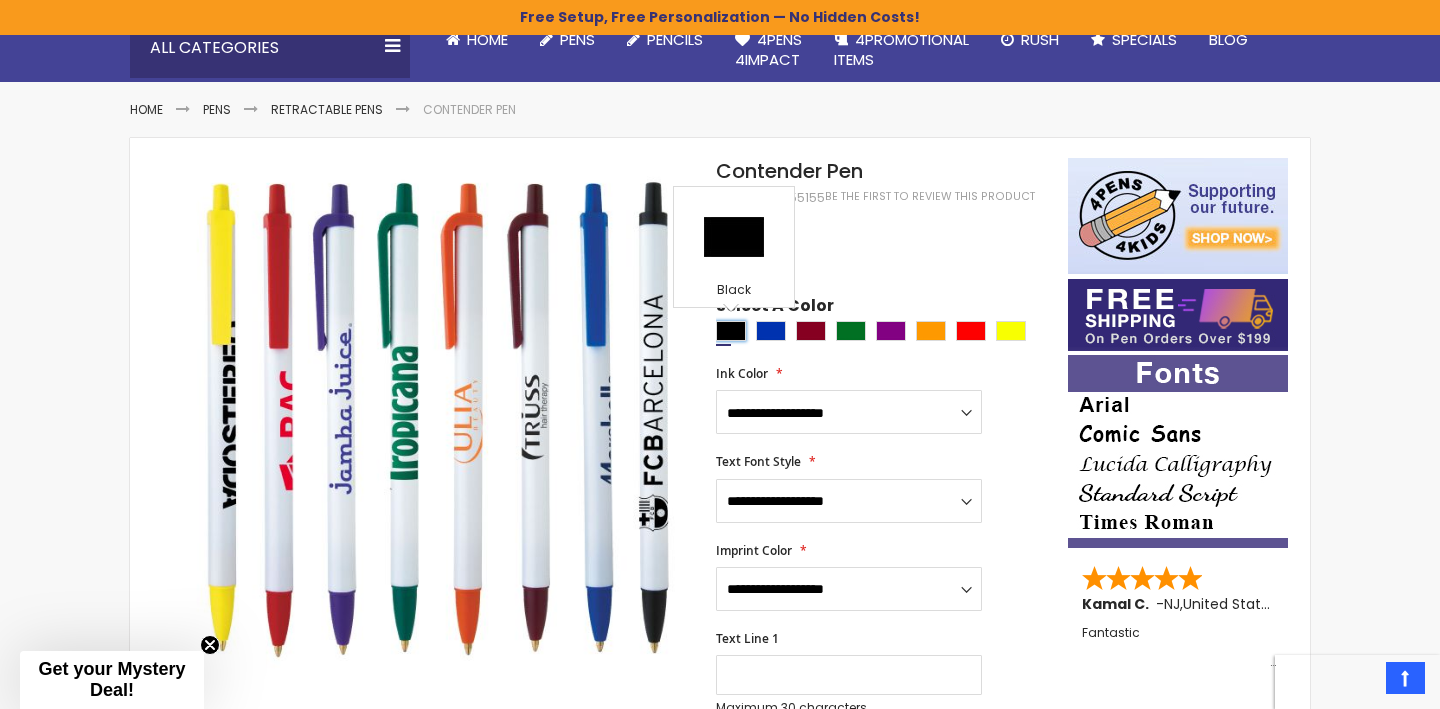 click at bounding box center (731, 331) 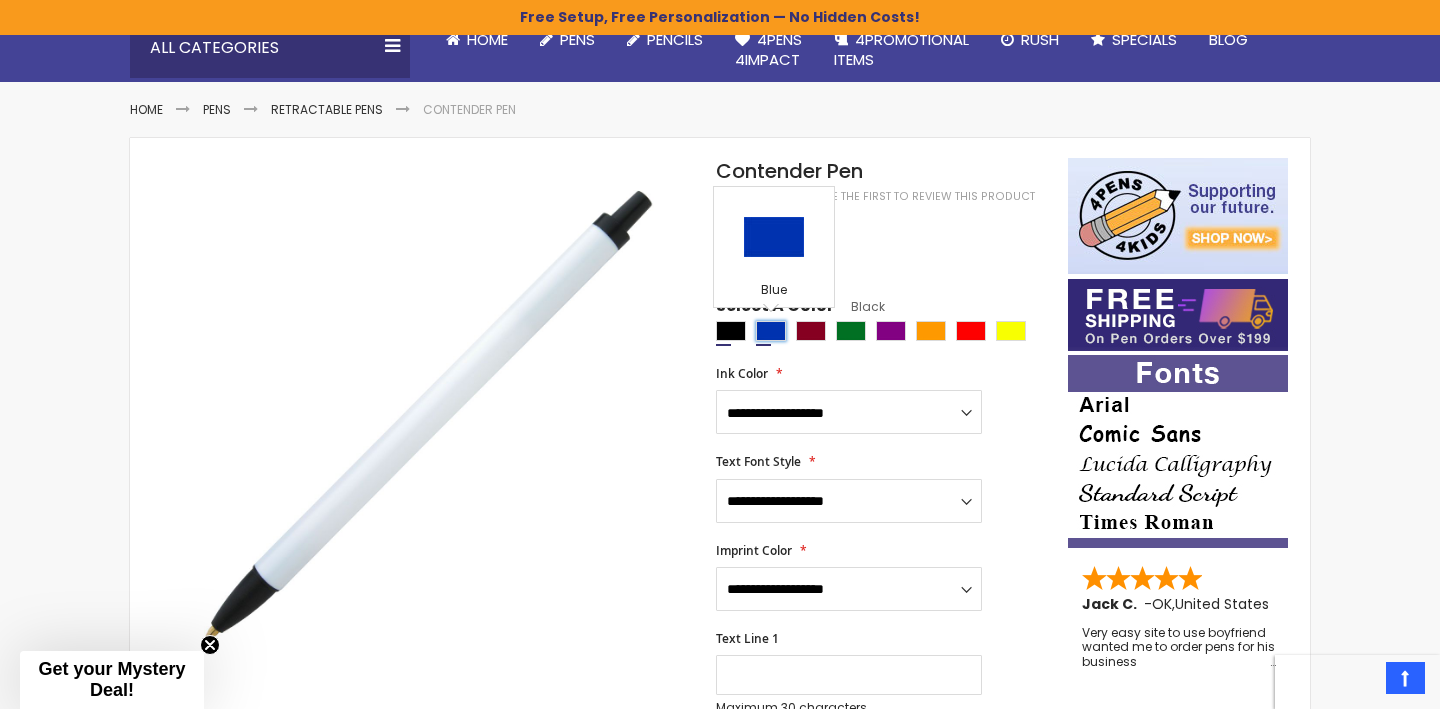 click at bounding box center [771, 331] 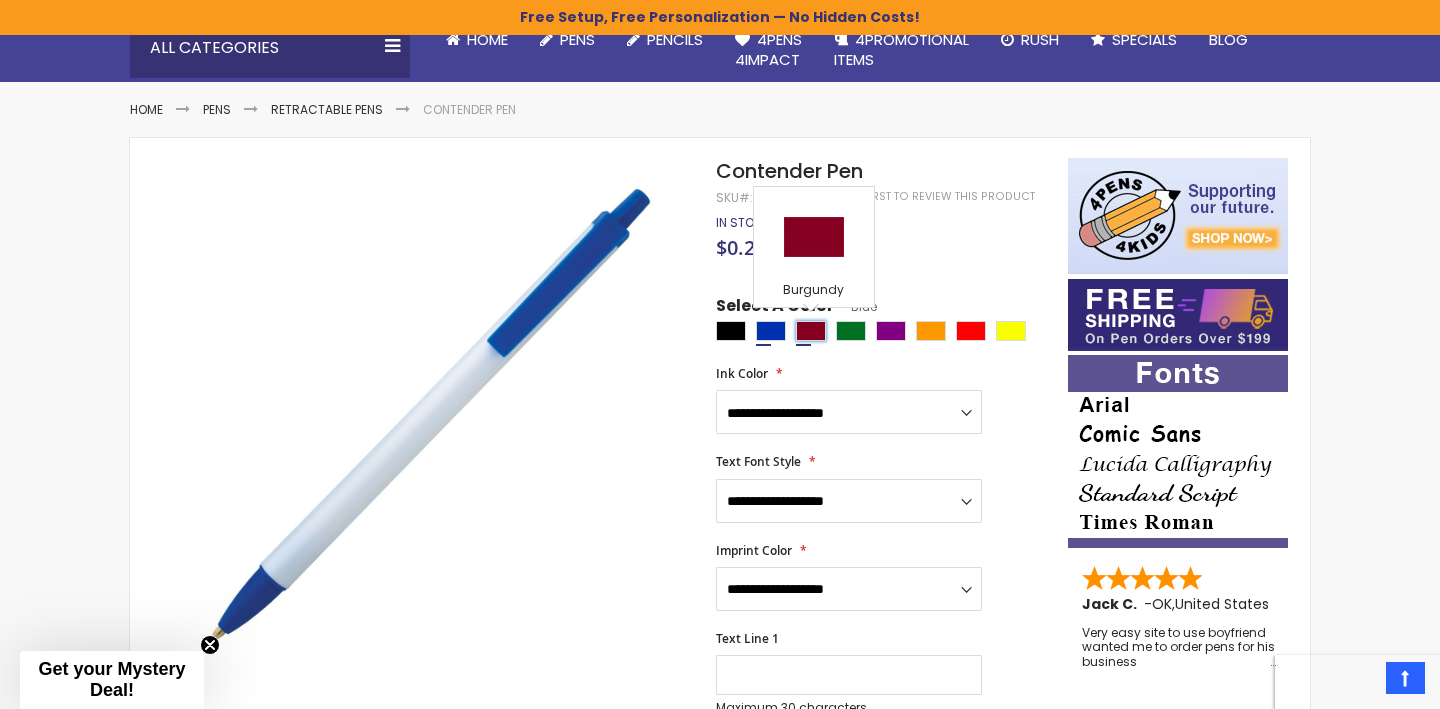 click at bounding box center [811, 331] 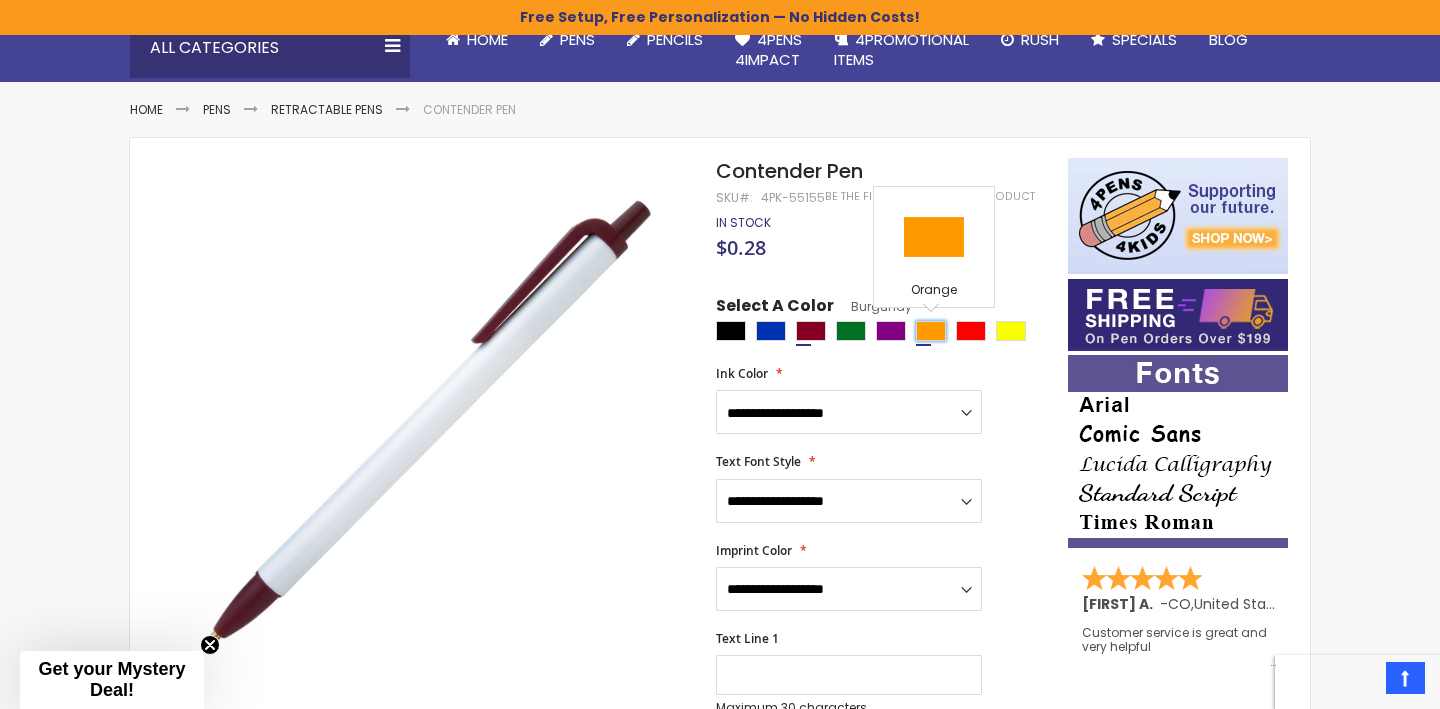 click at bounding box center (931, 331) 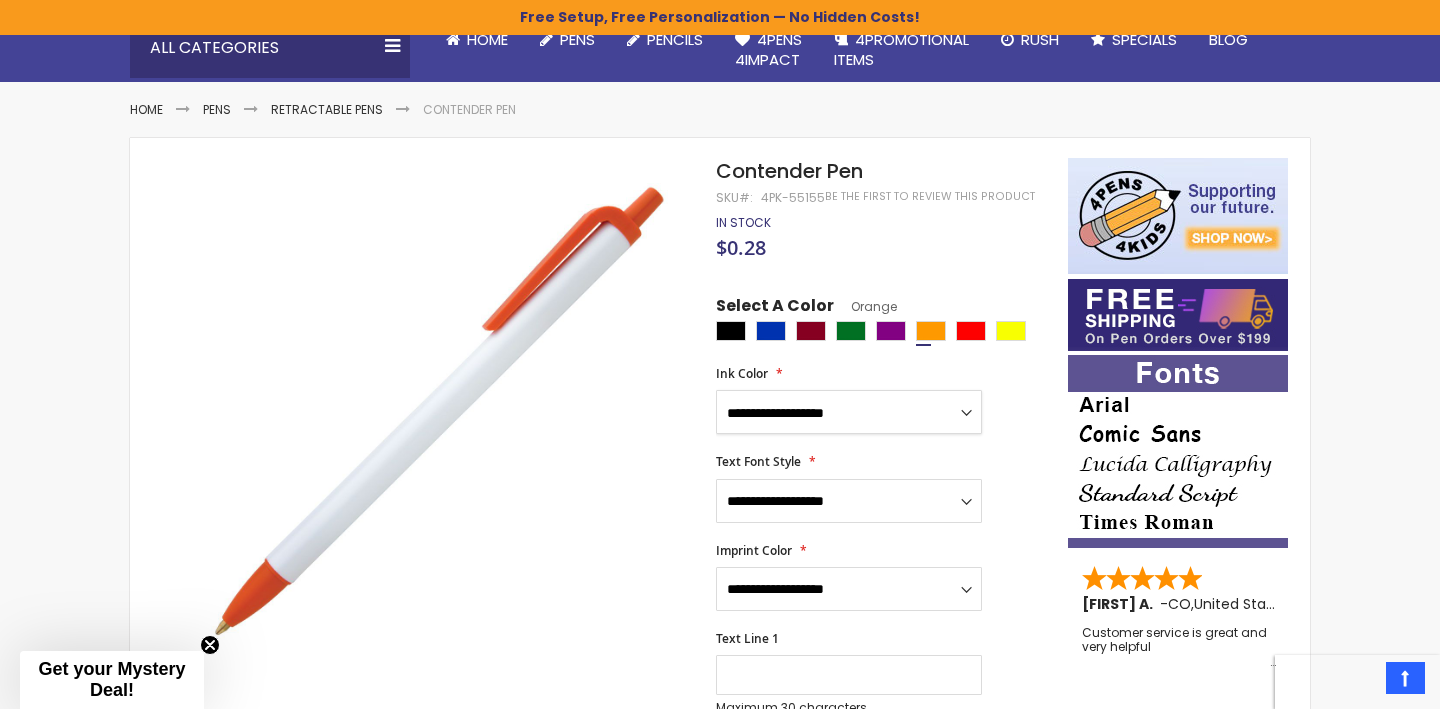 click on "**********" at bounding box center [849, 412] 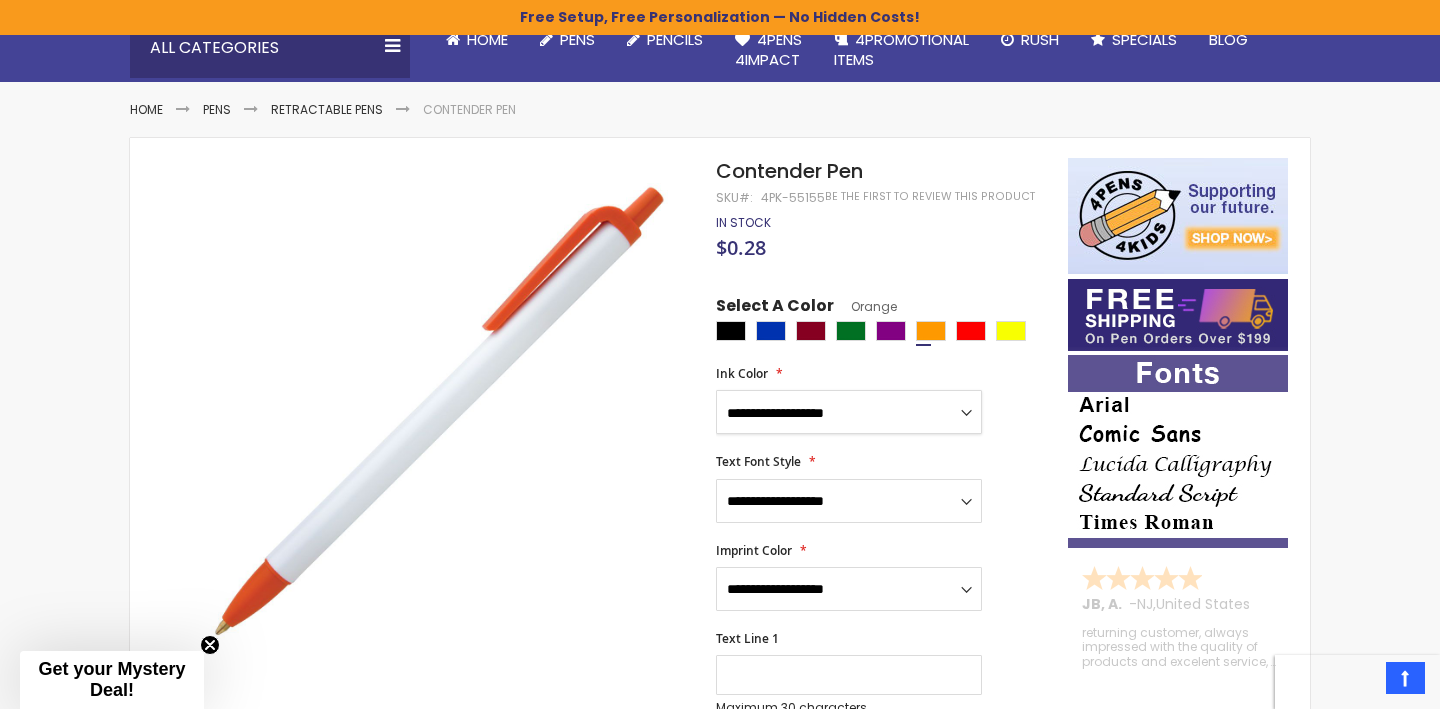 select on "*****" 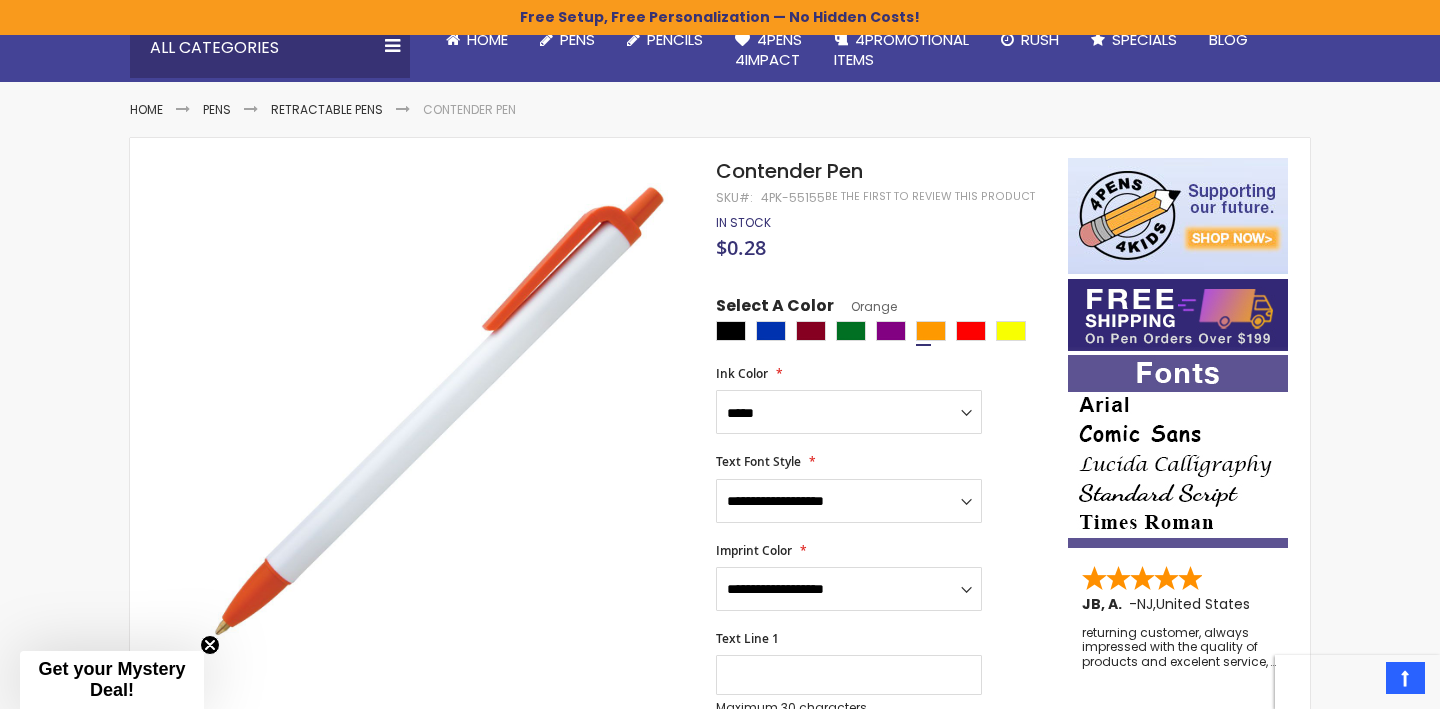click on "**********" at bounding box center [882, 488] 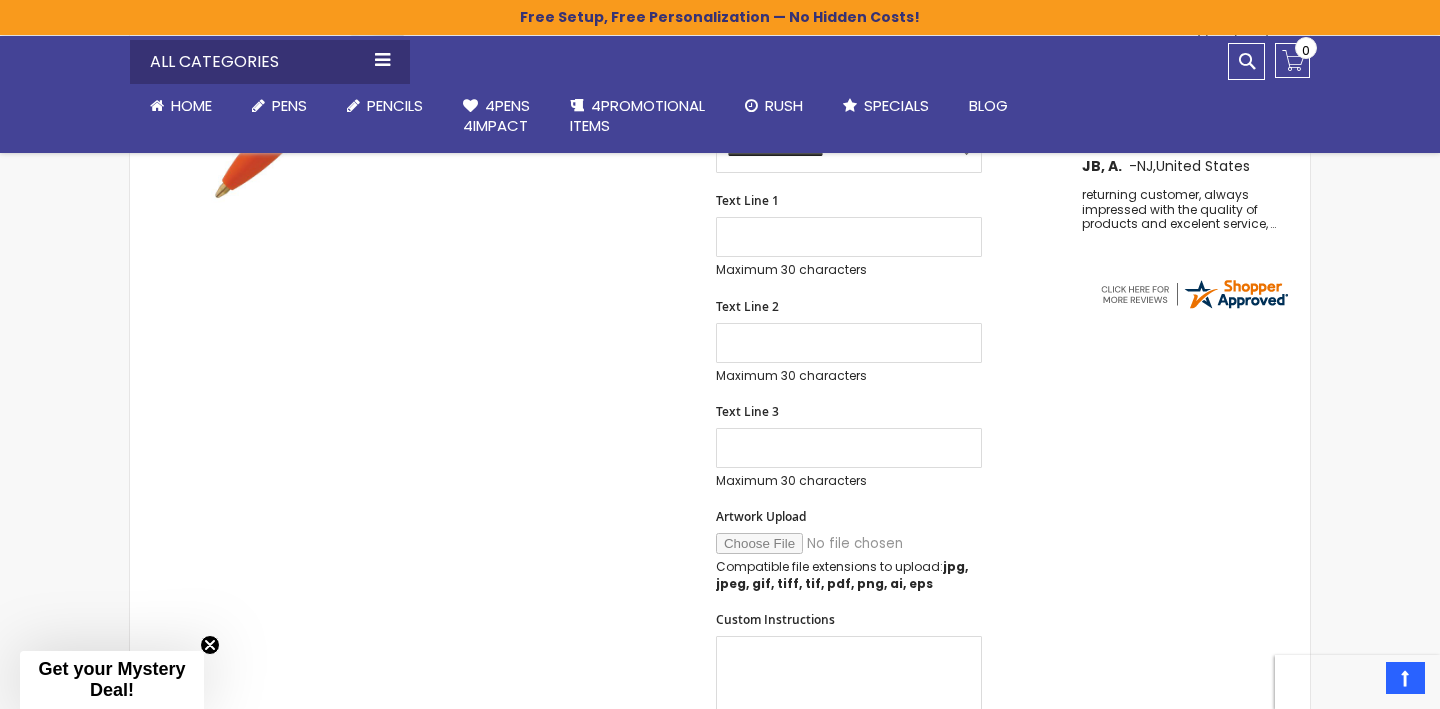 scroll, scrollTop: 647, scrollLeft: 0, axis: vertical 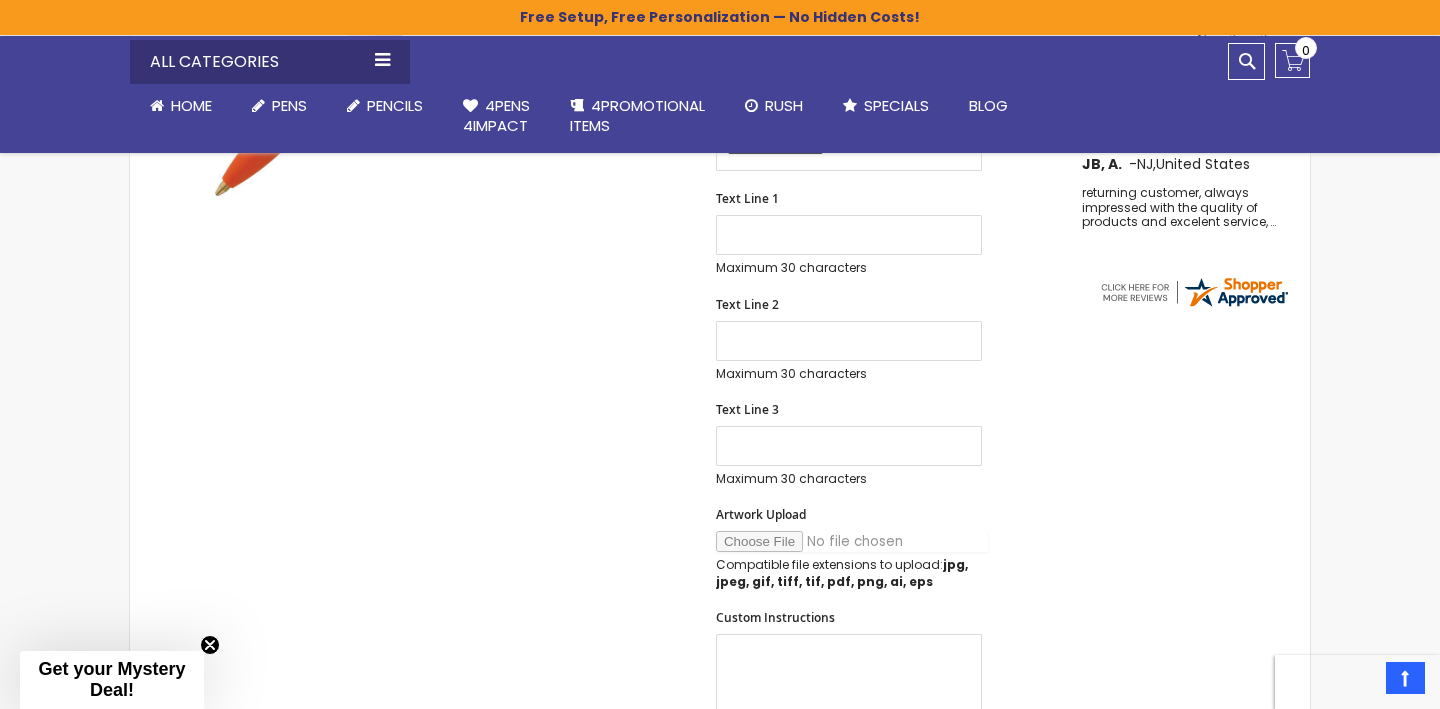 click on "Artwork Upload" at bounding box center (852, 541) 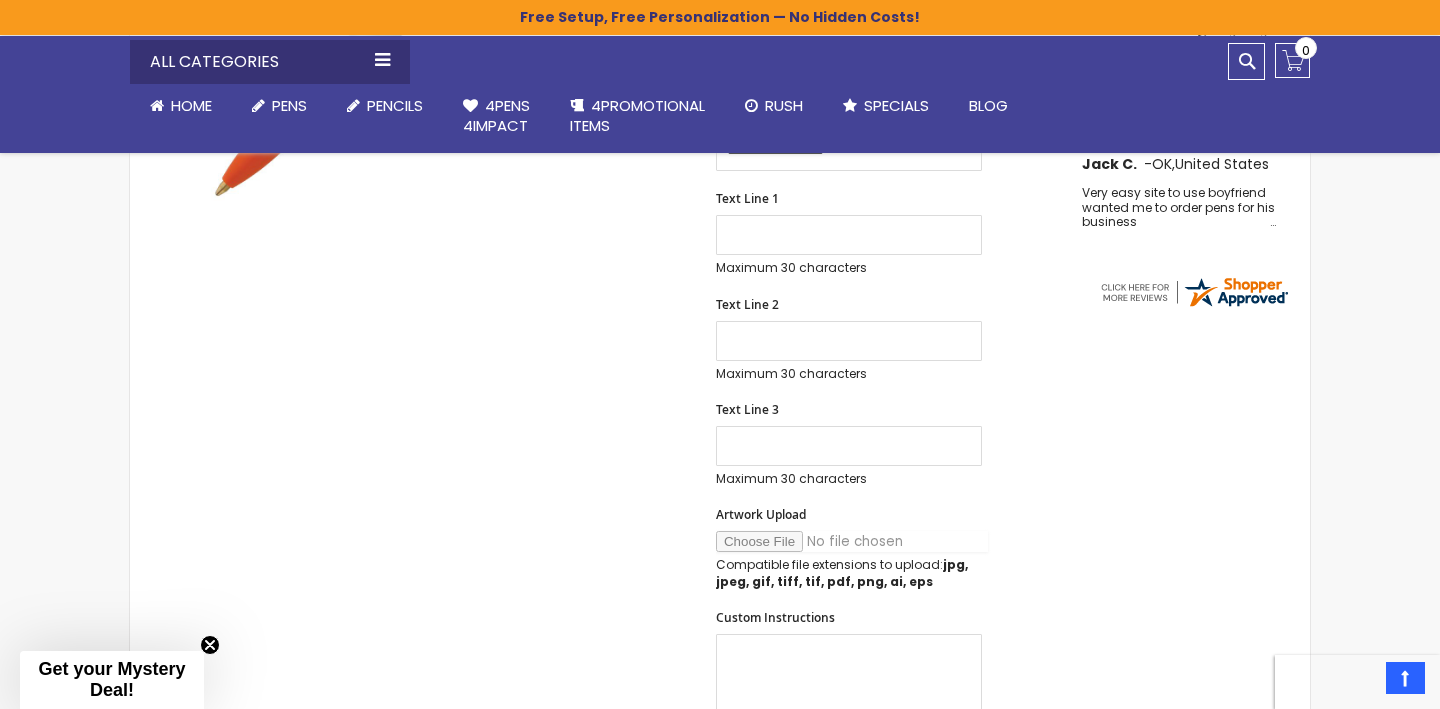 type on "**********" 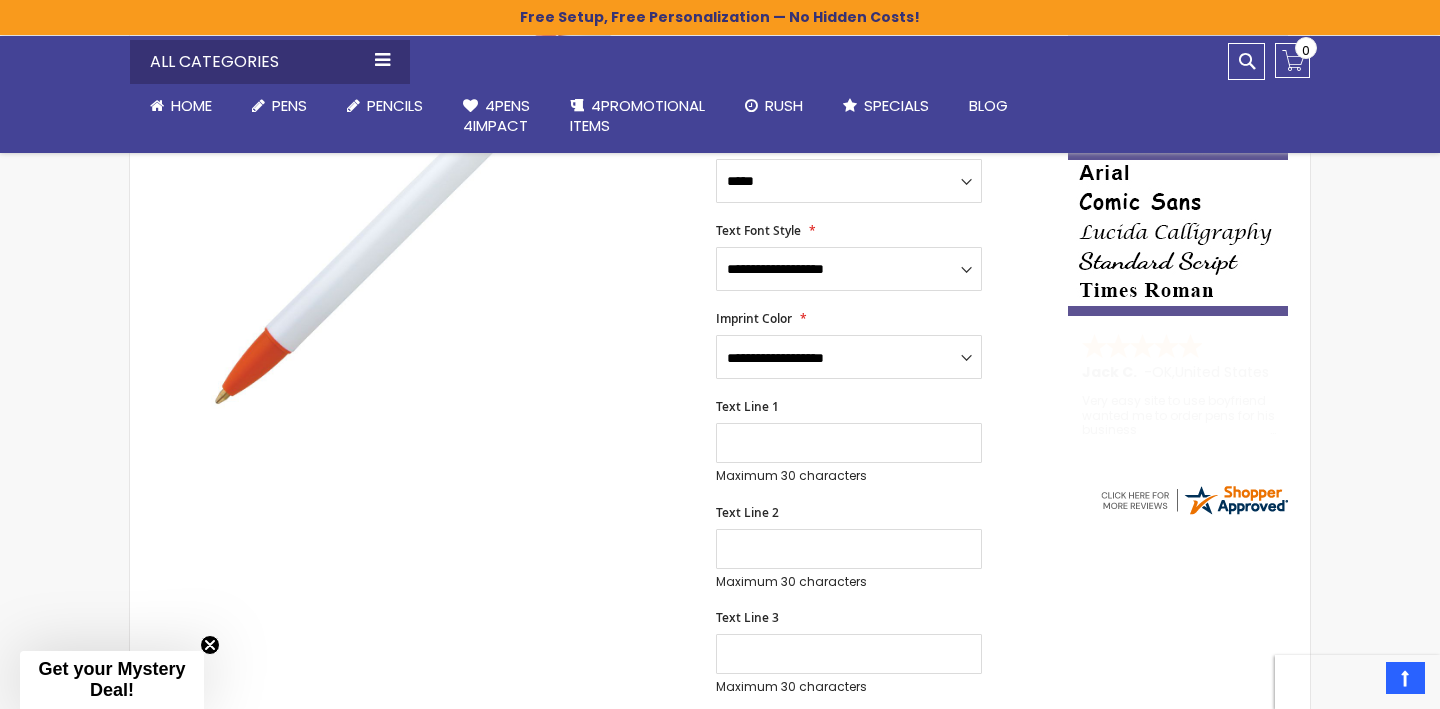 scroll, scrollTop: 351, scrollLeft: 0, axis: vertical 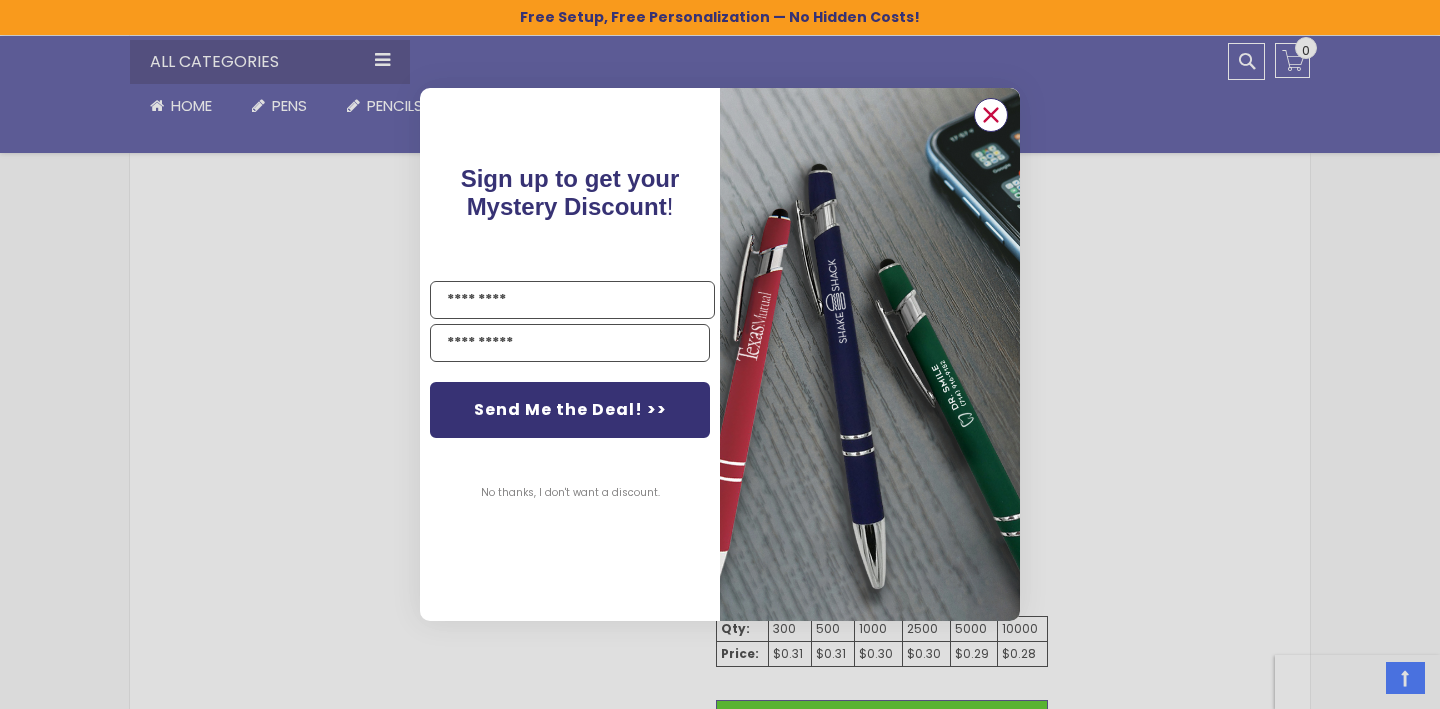 click 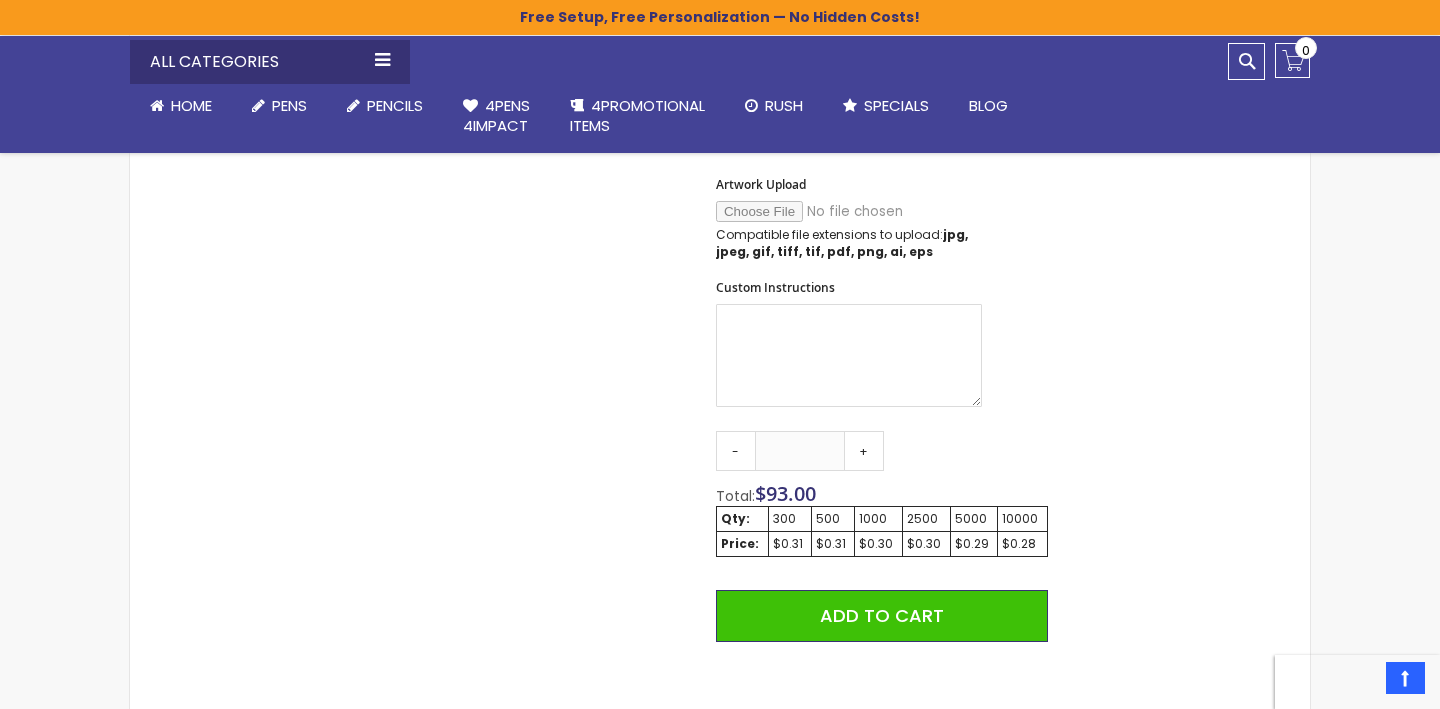 scroll, scrollTop: 981, scrollLeft: 0, axis: vertical 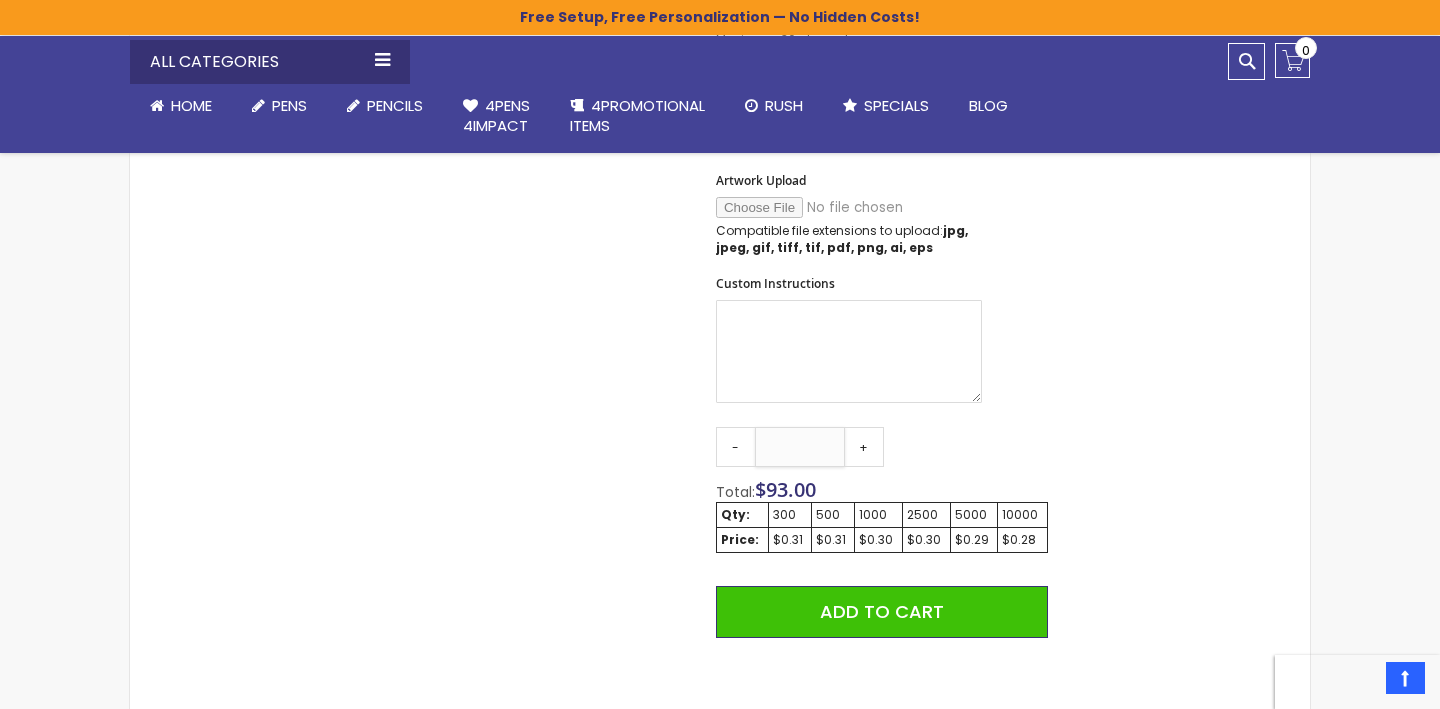 click on "***" at bounding box center [800, 447] 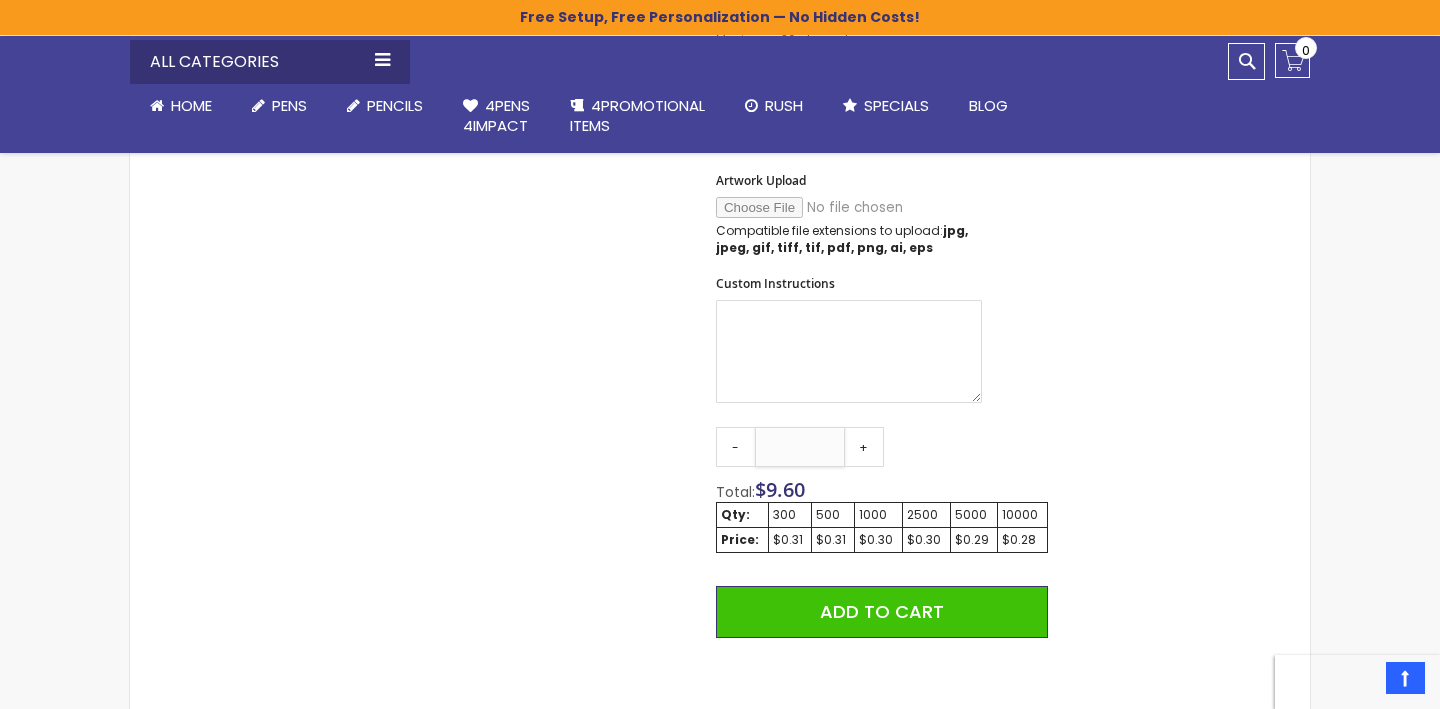 type on "*" 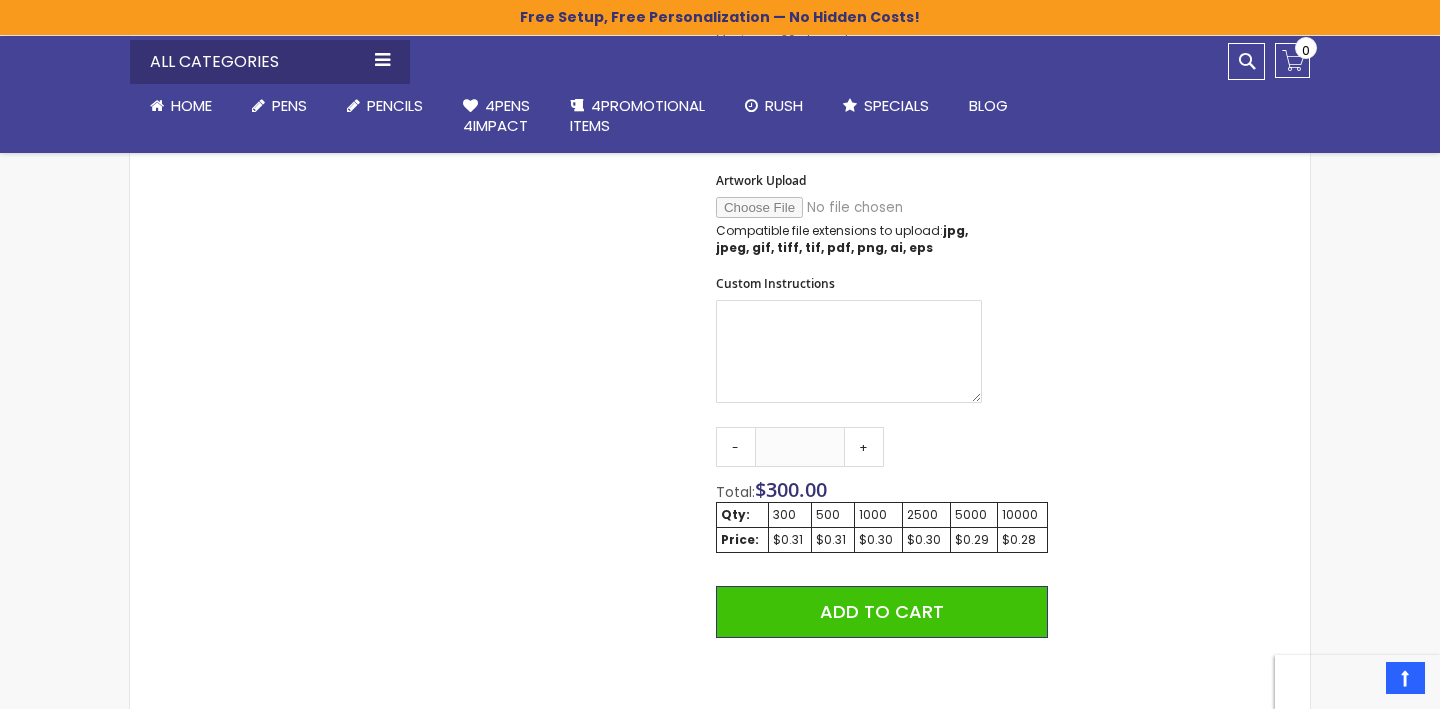 click on "Qty
-
****
+
Total:  $ 300.00
Qty:
300
500
1000
2500
5000
10000
Price:
$0.31
$0.31
$0.30
$0.30
$0.29
$0.28
Add to Cart
@import url(//fonts.googleapis.com/css?family=Google+Sans_old:500) ••••••" at bounding box center (882, 621) 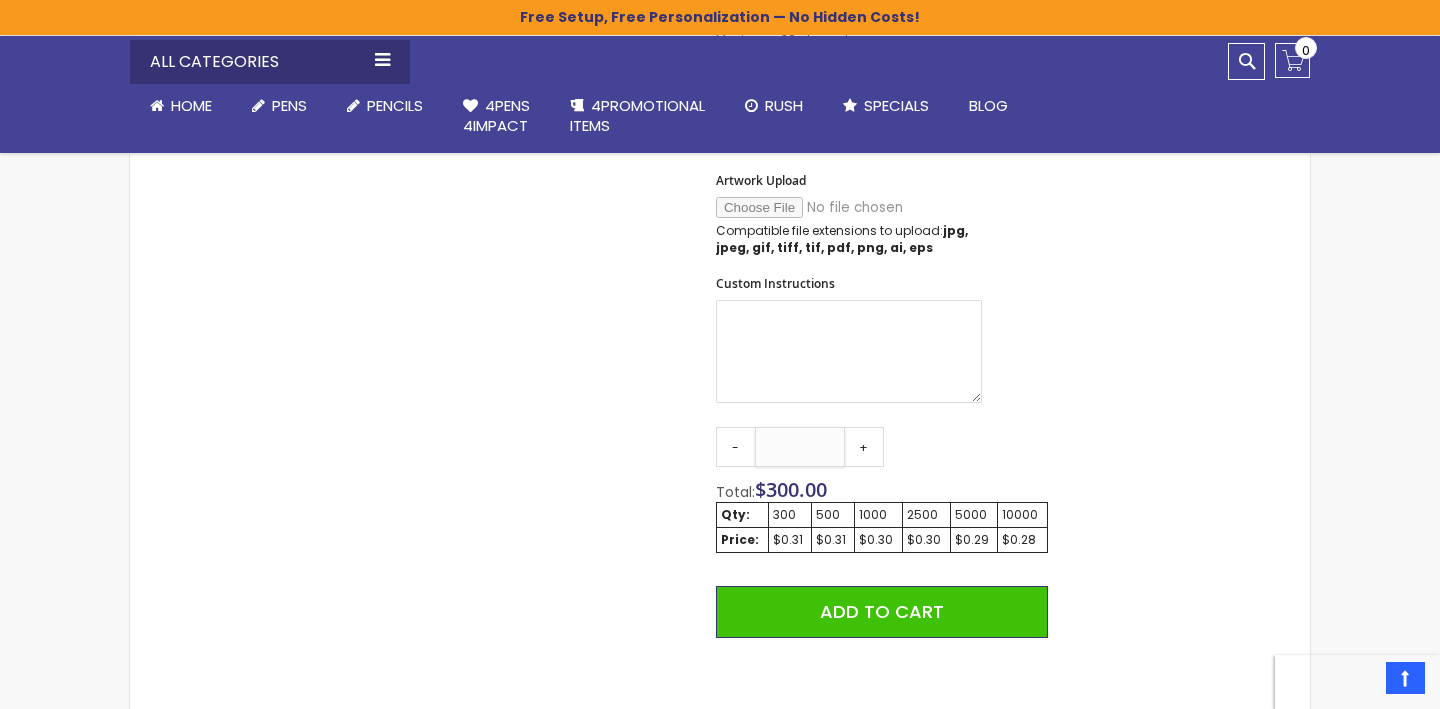 click on "****" at bounding box center (800, 447) 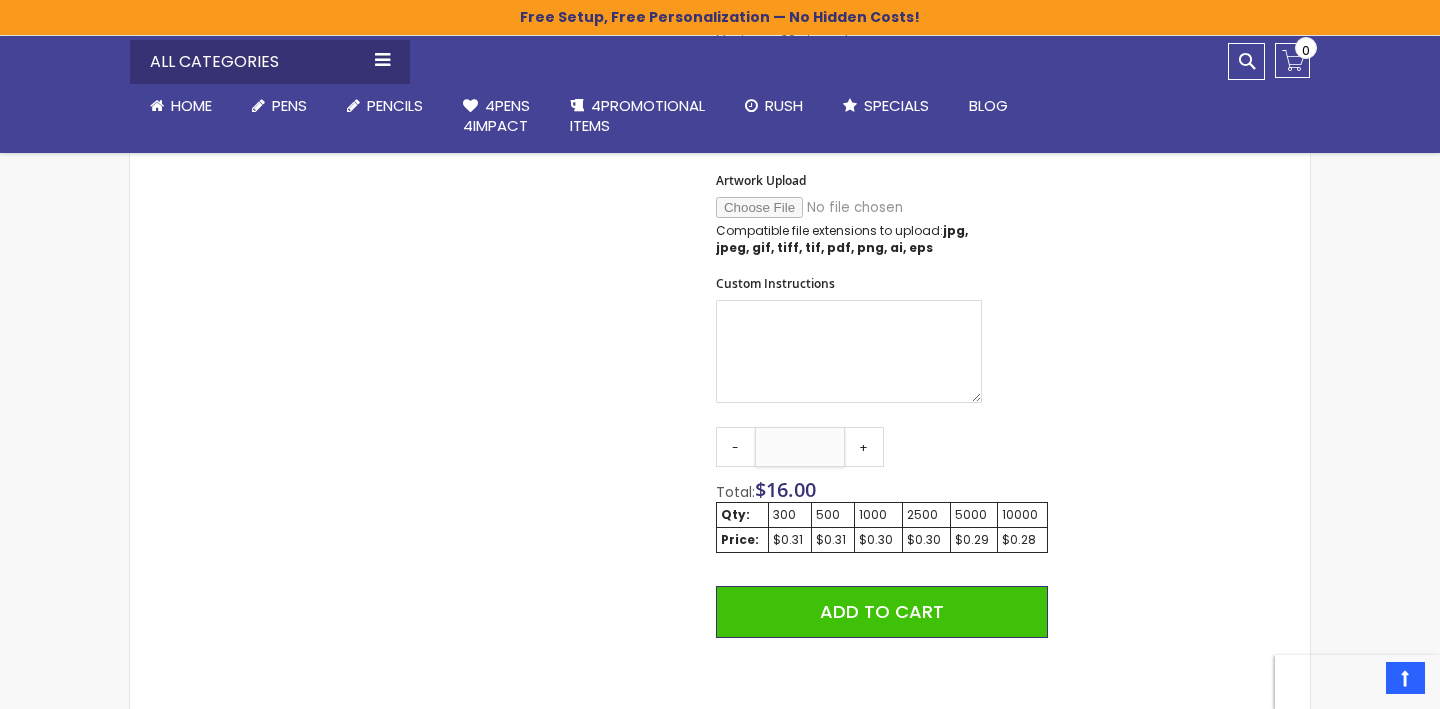 type on "*" 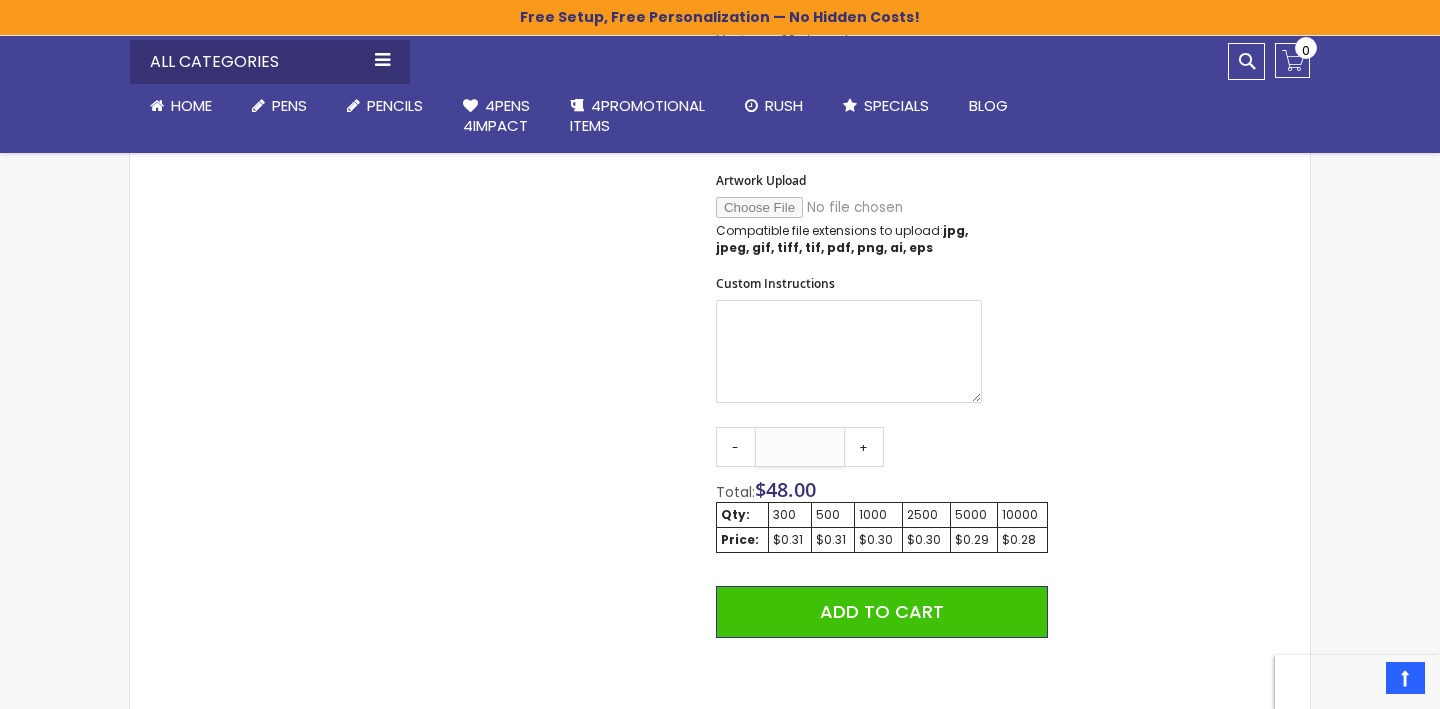 type on "*" 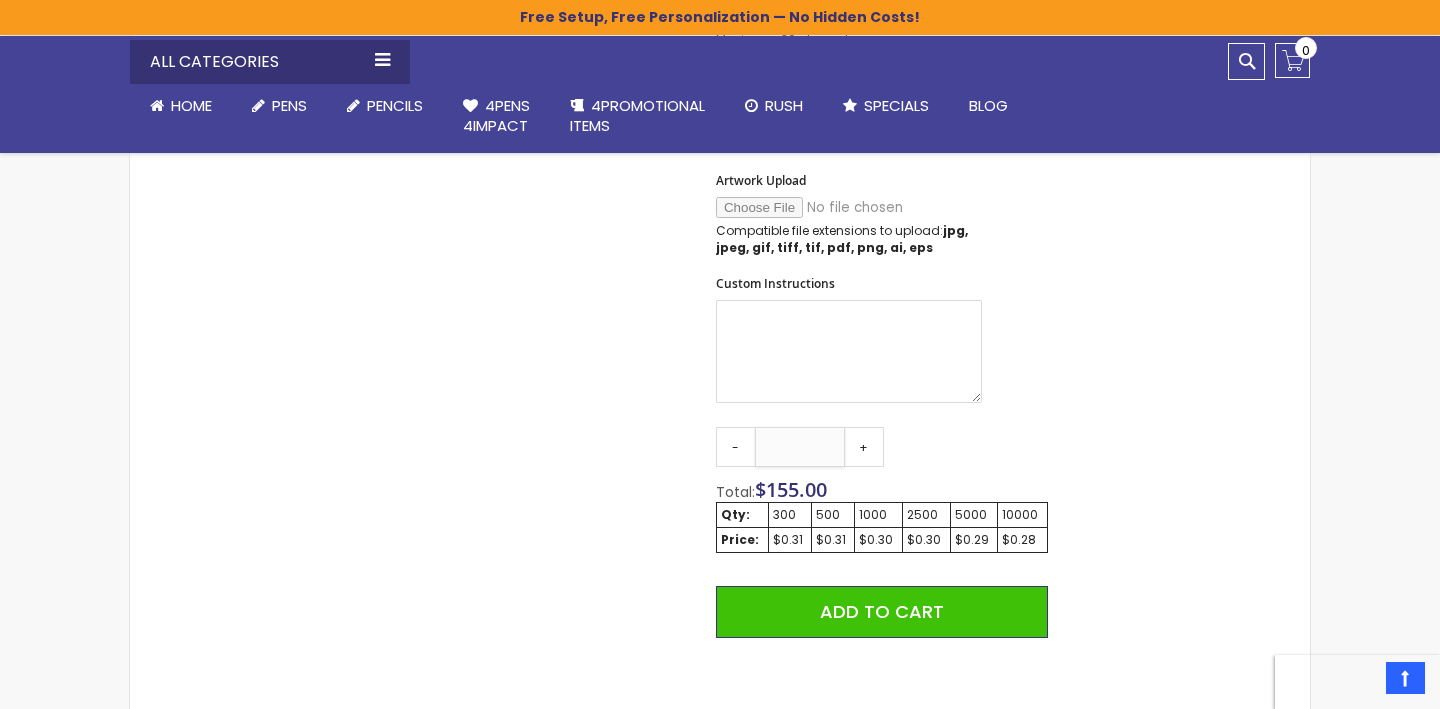 type on "***" 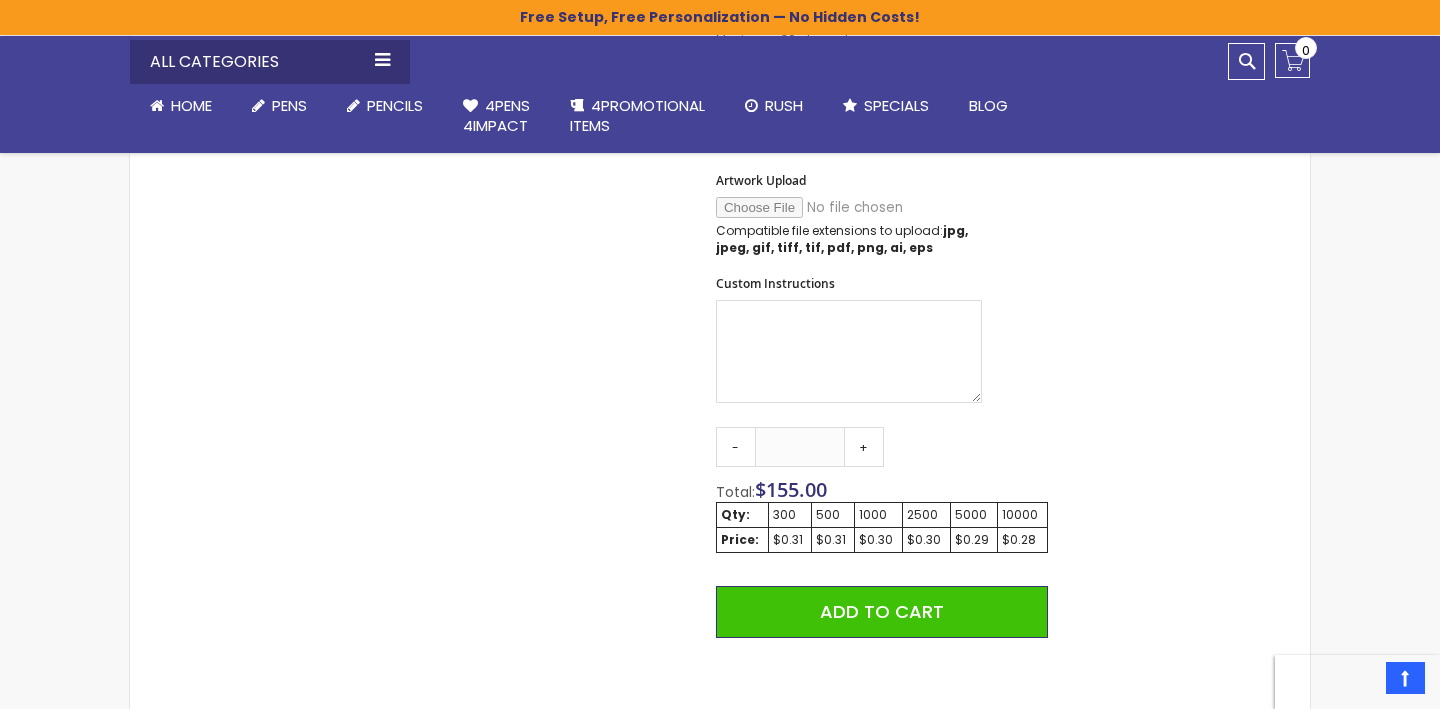 click on "Qty
-
***
+
Total:  $ 155.00
Qty:
300
500
1000
2500
5000
10000
Price:
$0.31
$0.31
$0.30
$0.30
$0.29
$0.28
Add to Cart
@import url(//fonts.googleapis.com/css?family=Google+Sans_old:500) ••••••" at bounding box center [882, 621] 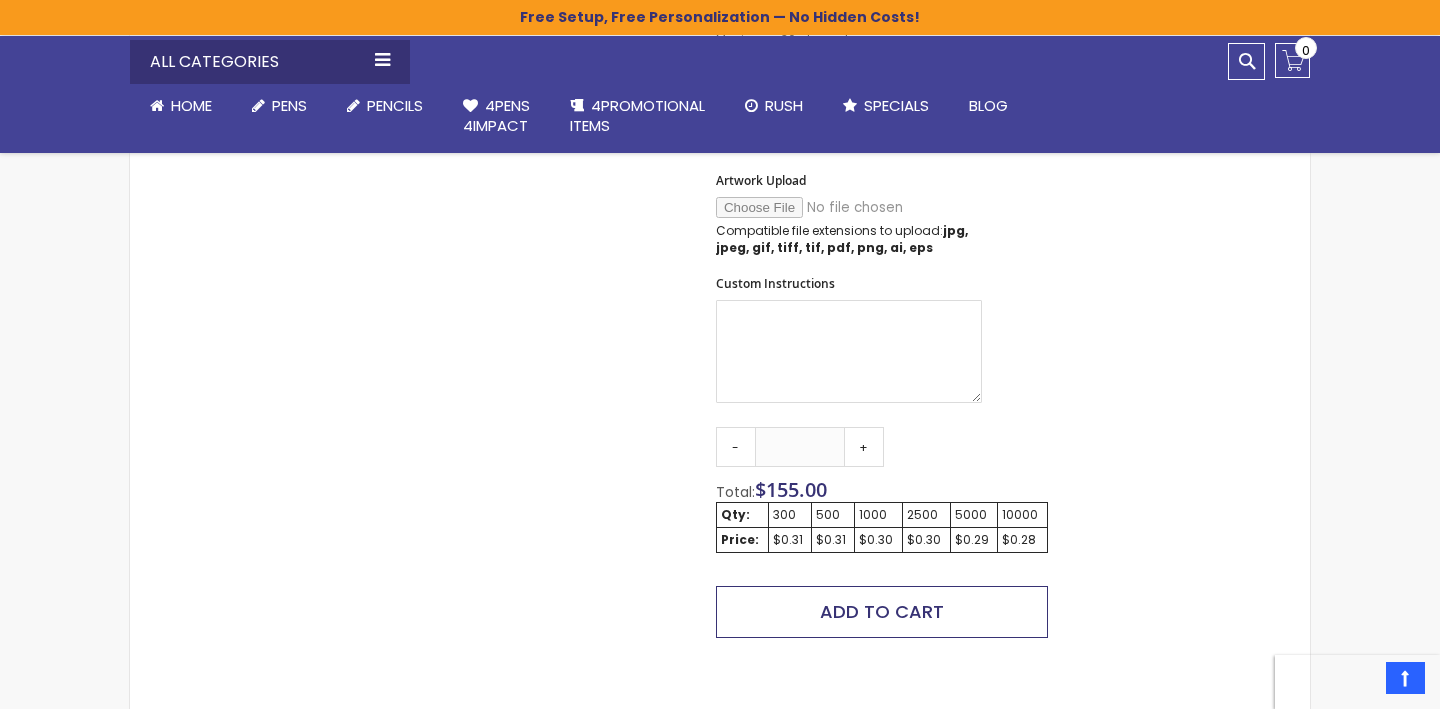 click on "Add to Cart" at bounding box center (882, 611) 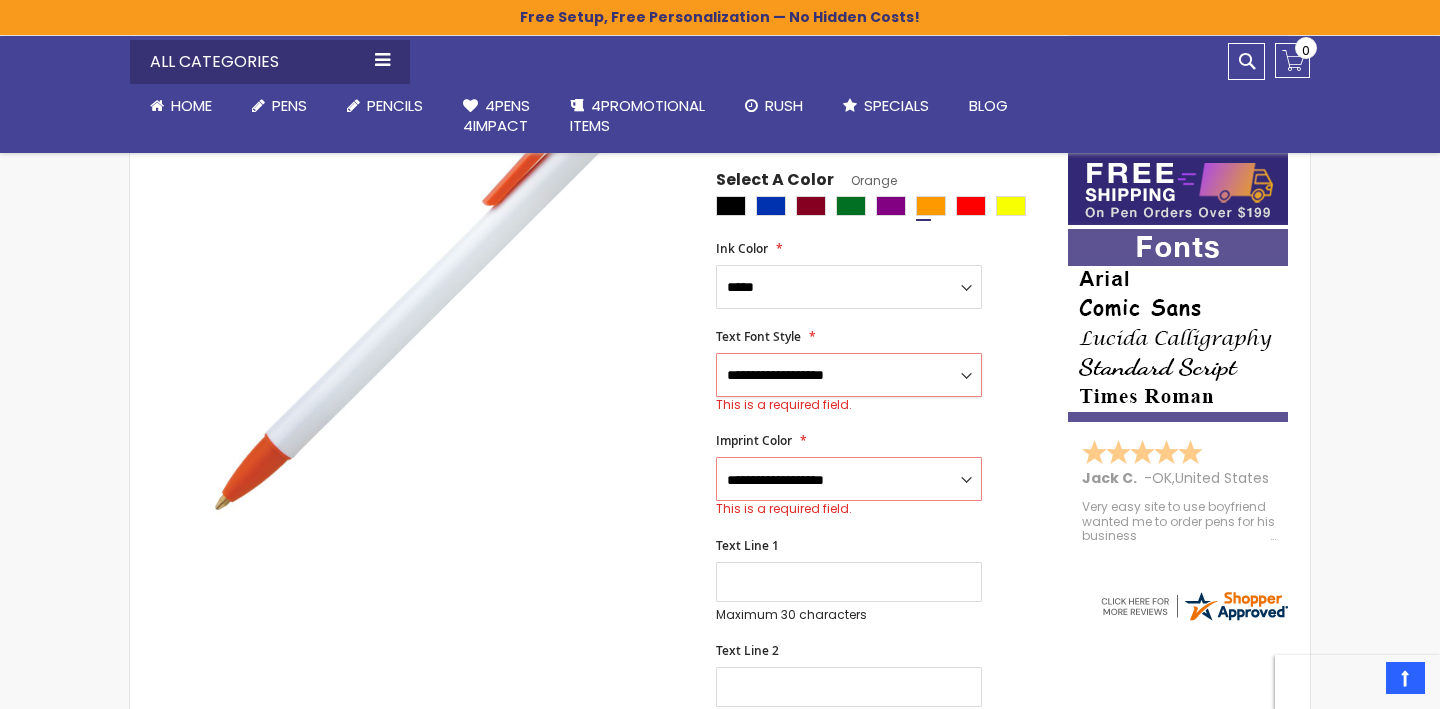 scroll, scrollTop: 332, scrollLeft: 0, axis: vertical 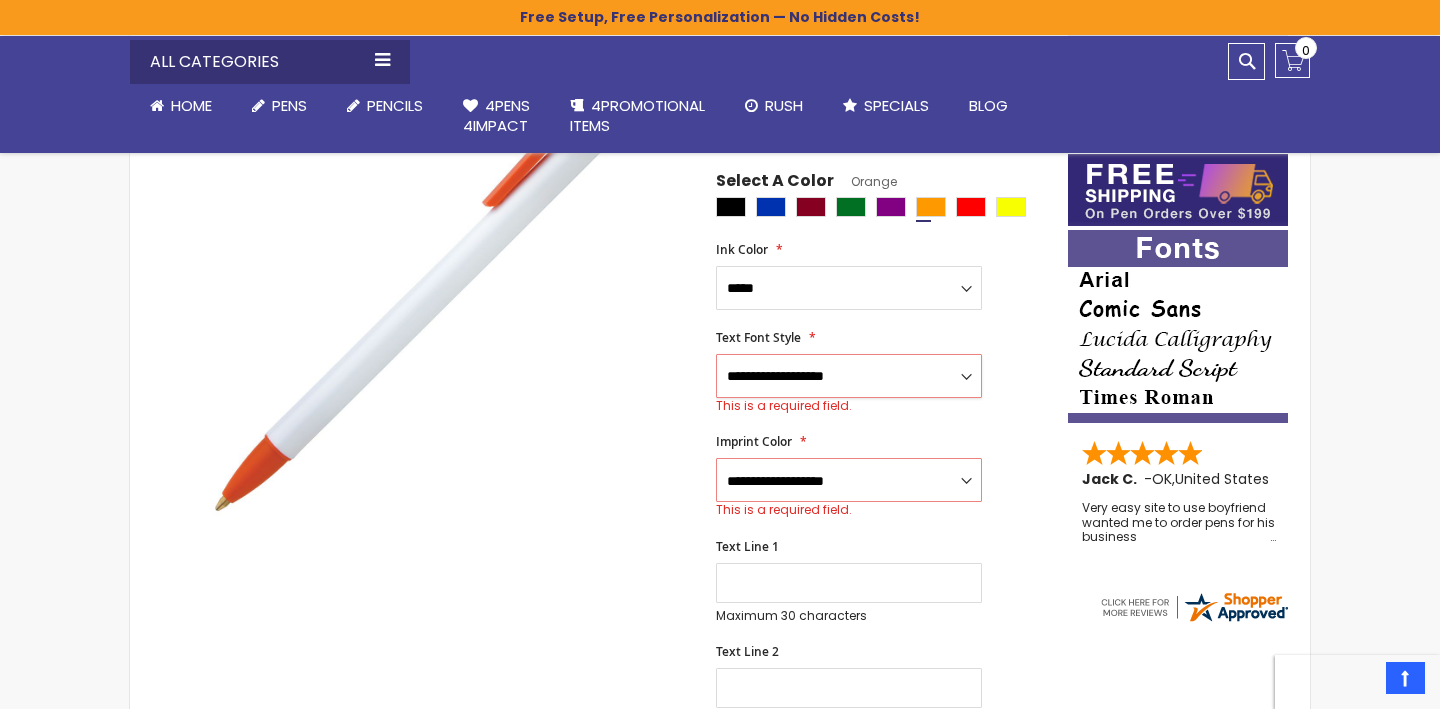 click on "**********" at bounding box center [849, 376] 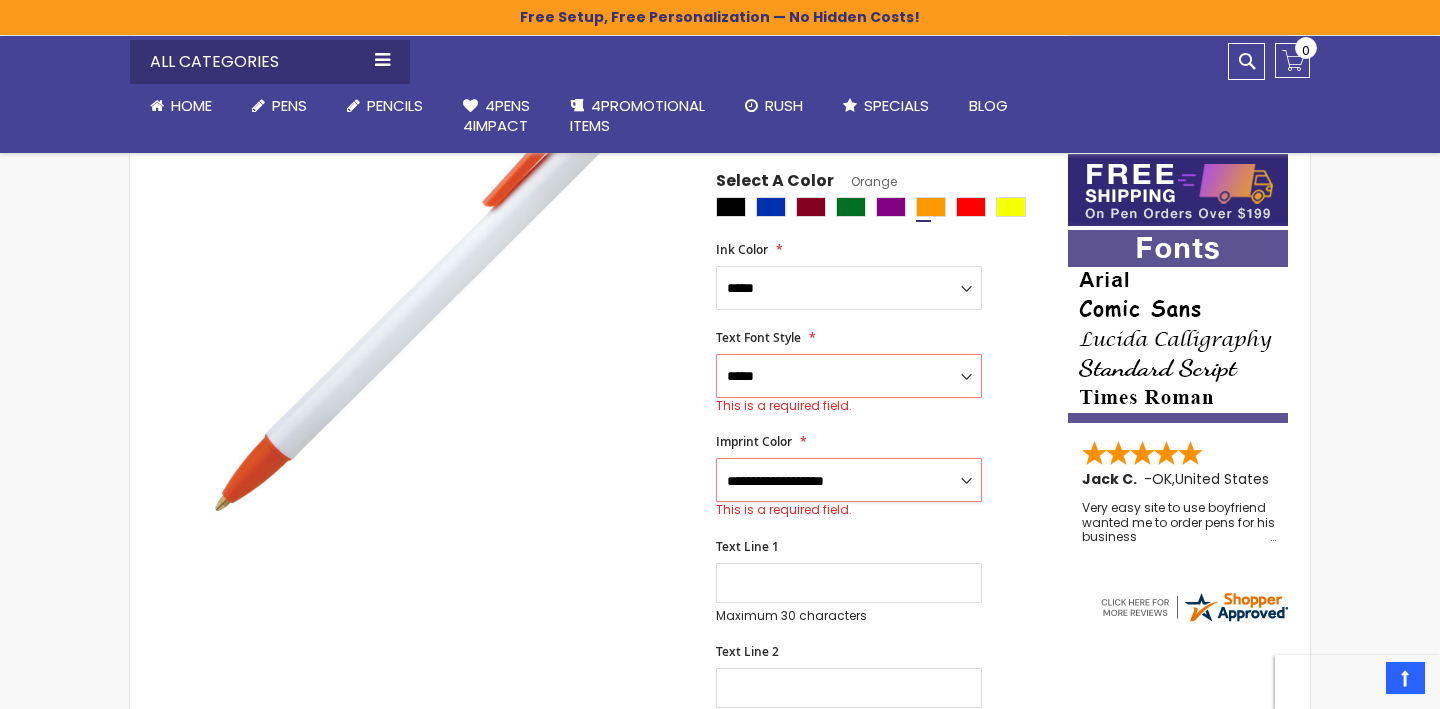 click on "**********" at bounding box center (849, 480) 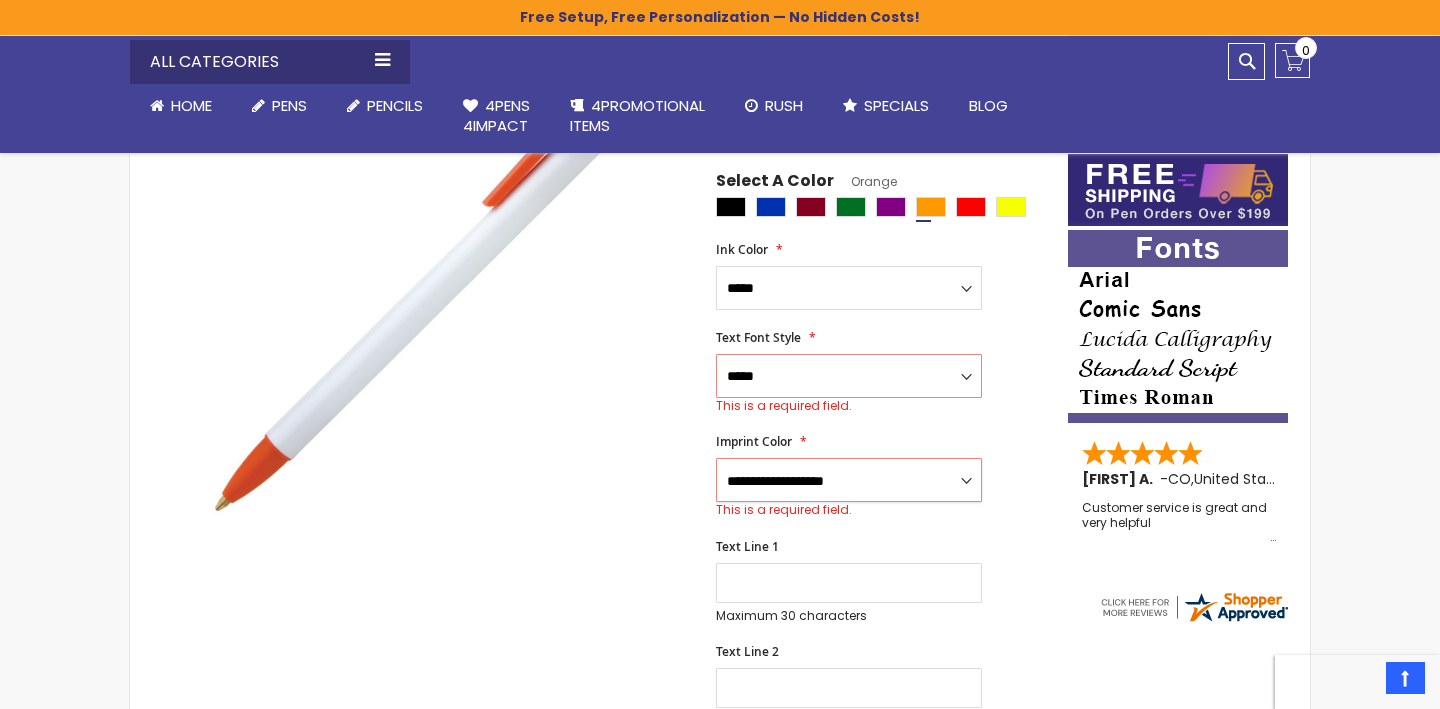 select on "*****" 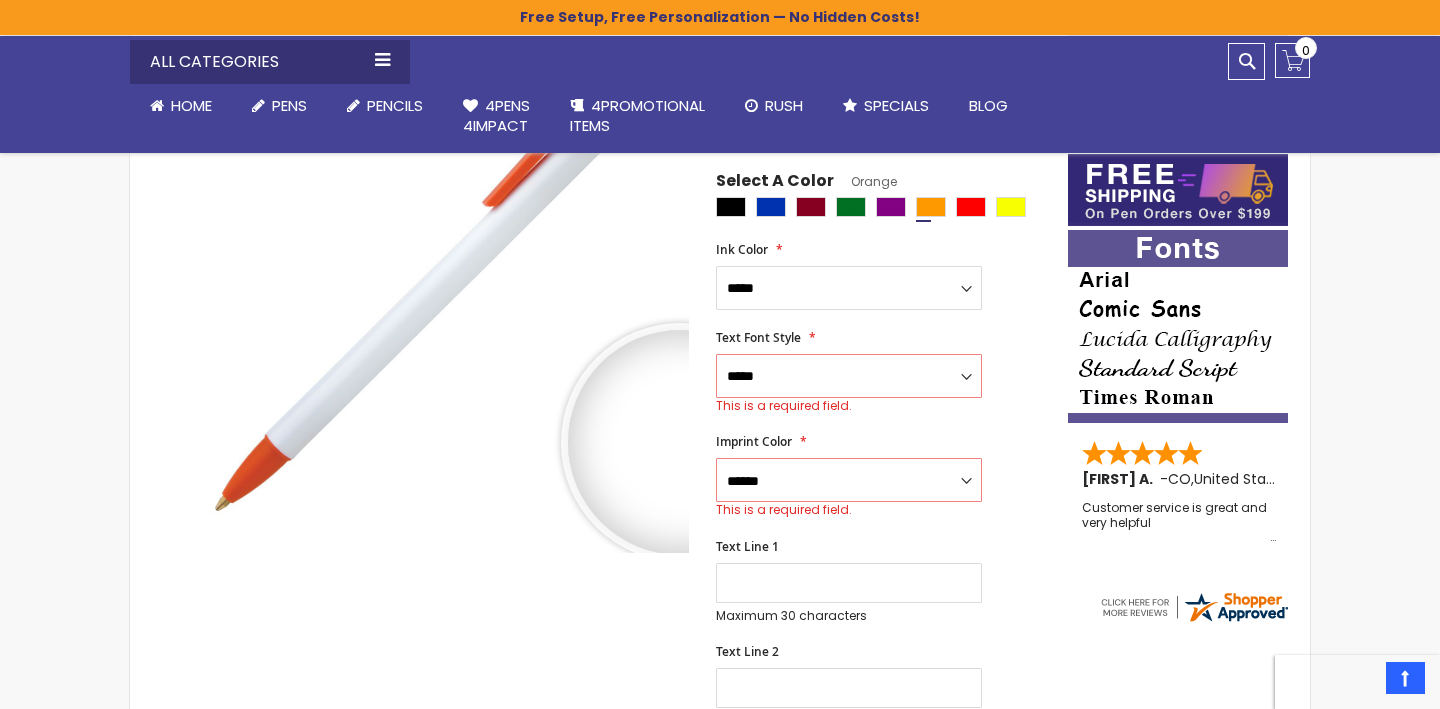 scroll, scrollTop: 0, scrollLeft: 0, axis: both 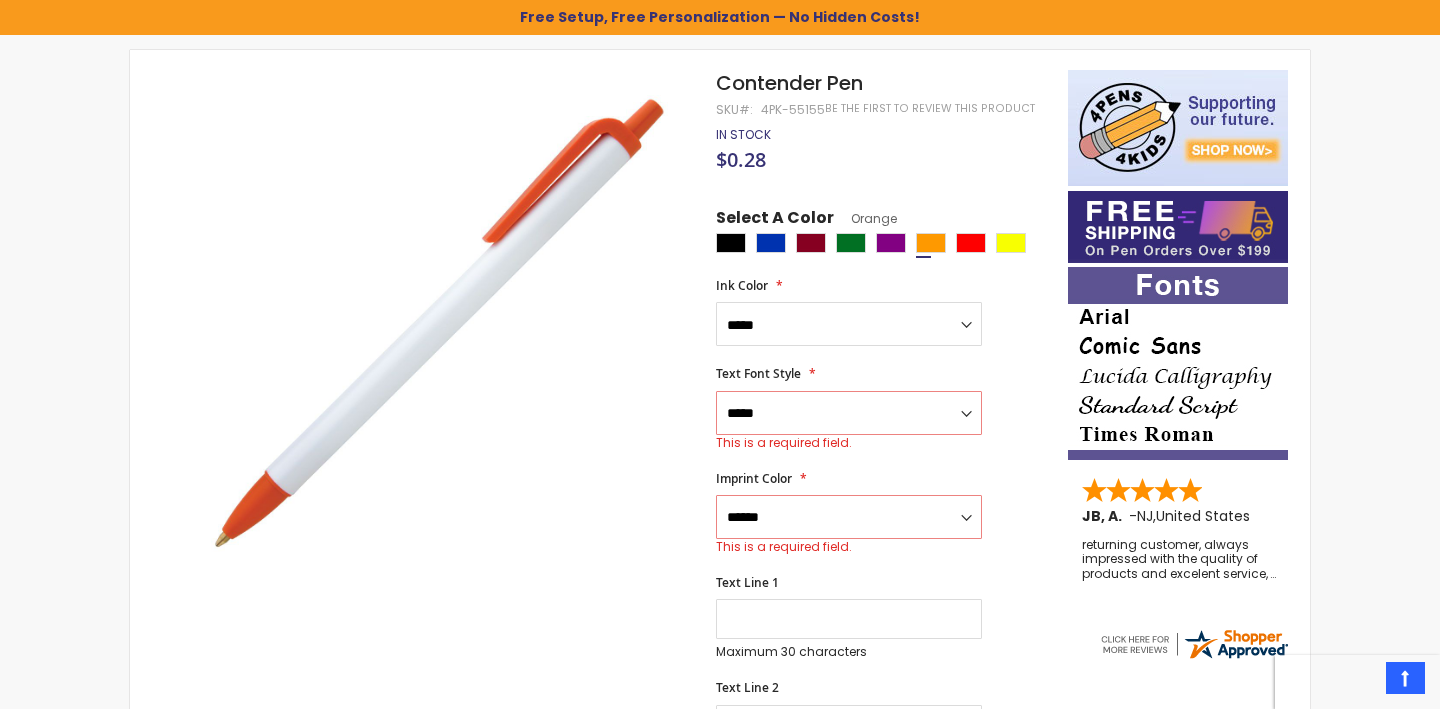 click on "**********" at bounding box center [882, 408] 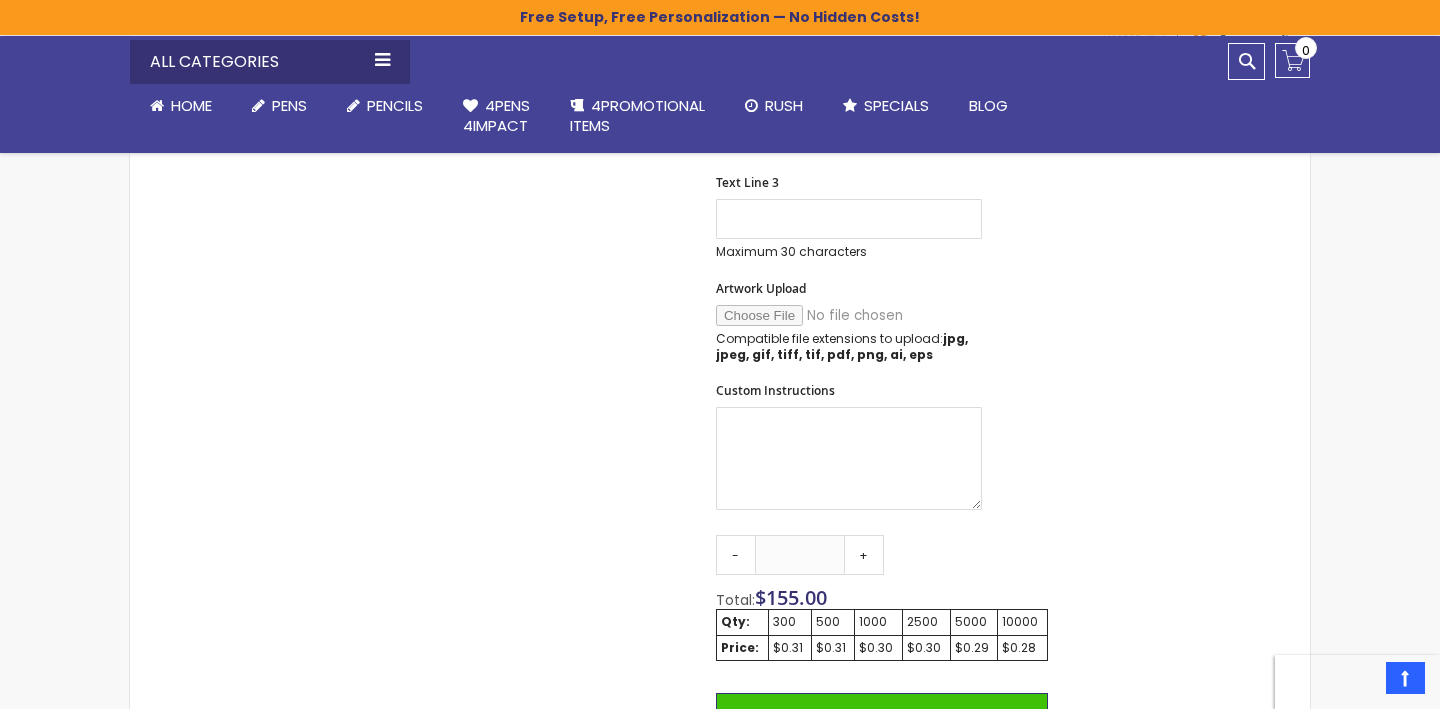 scroll, scrollTop: 916, scrollLeft: 0, axis: vertical 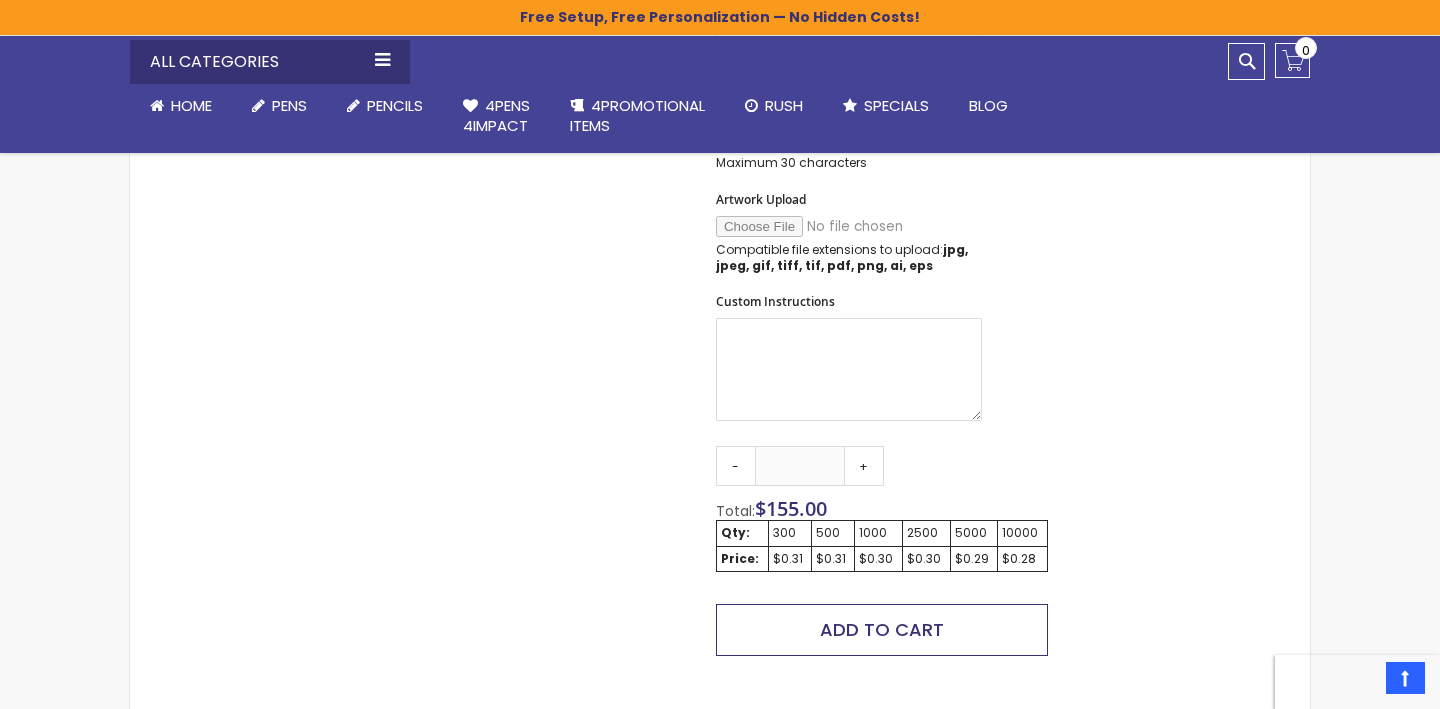 click on "Add to Cart" at bounding box center (882, 629) 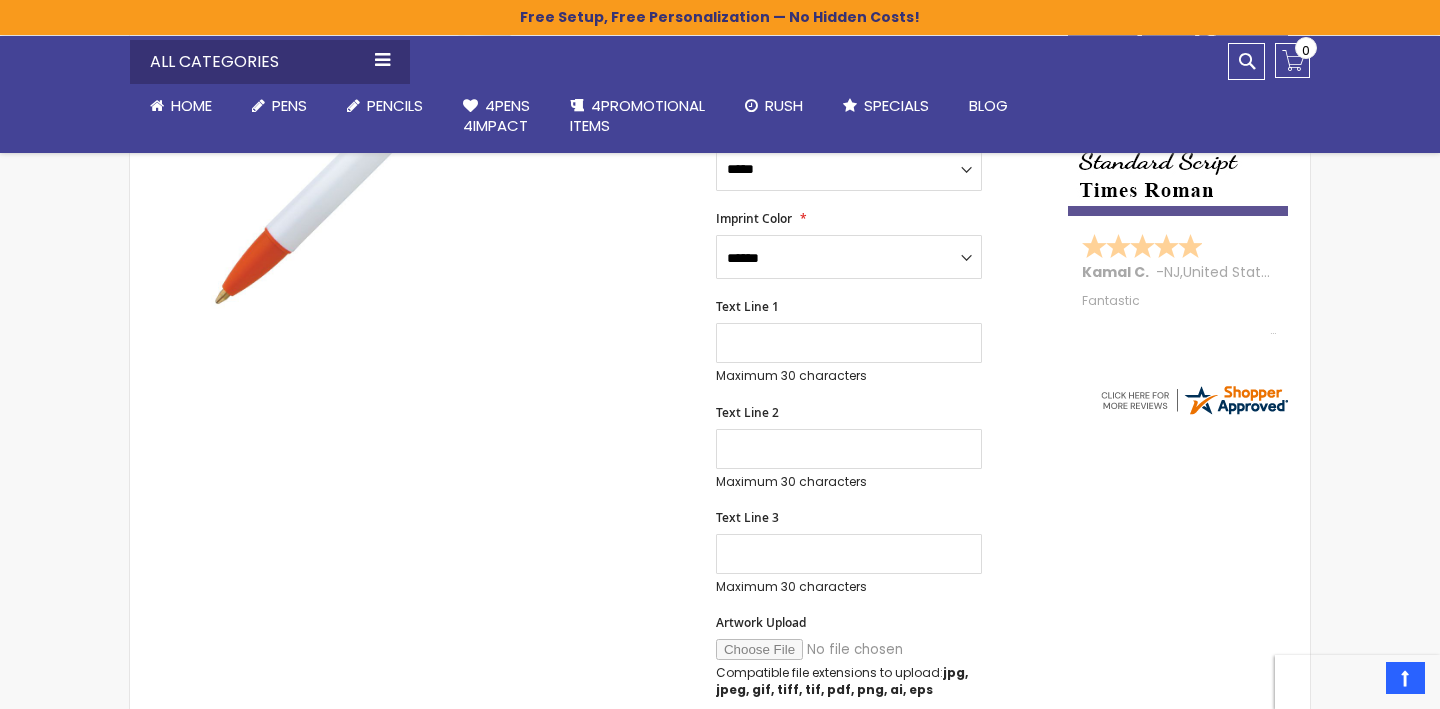 scroll, scrollTop: 482, scrollLeft: 0, axis: vertical 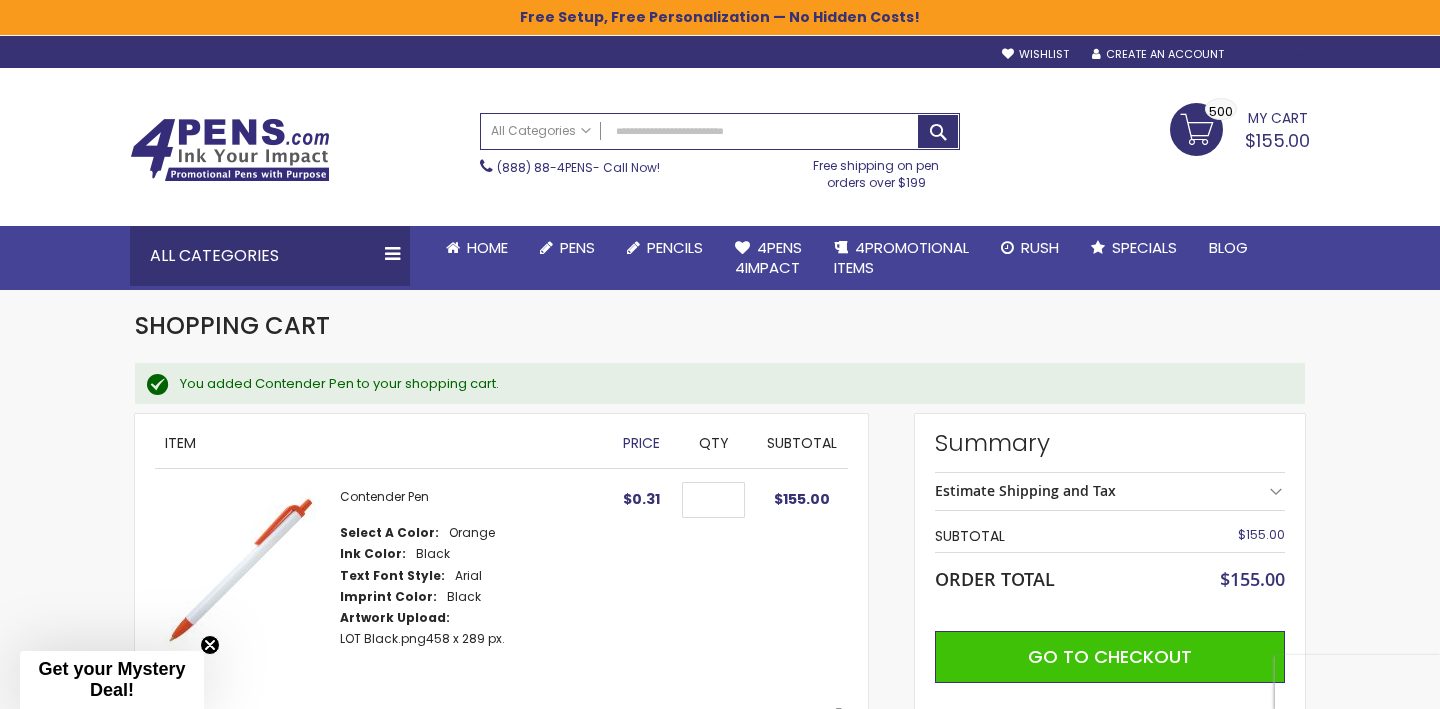 click on "Sign In" at bounding box center [1277, 55] 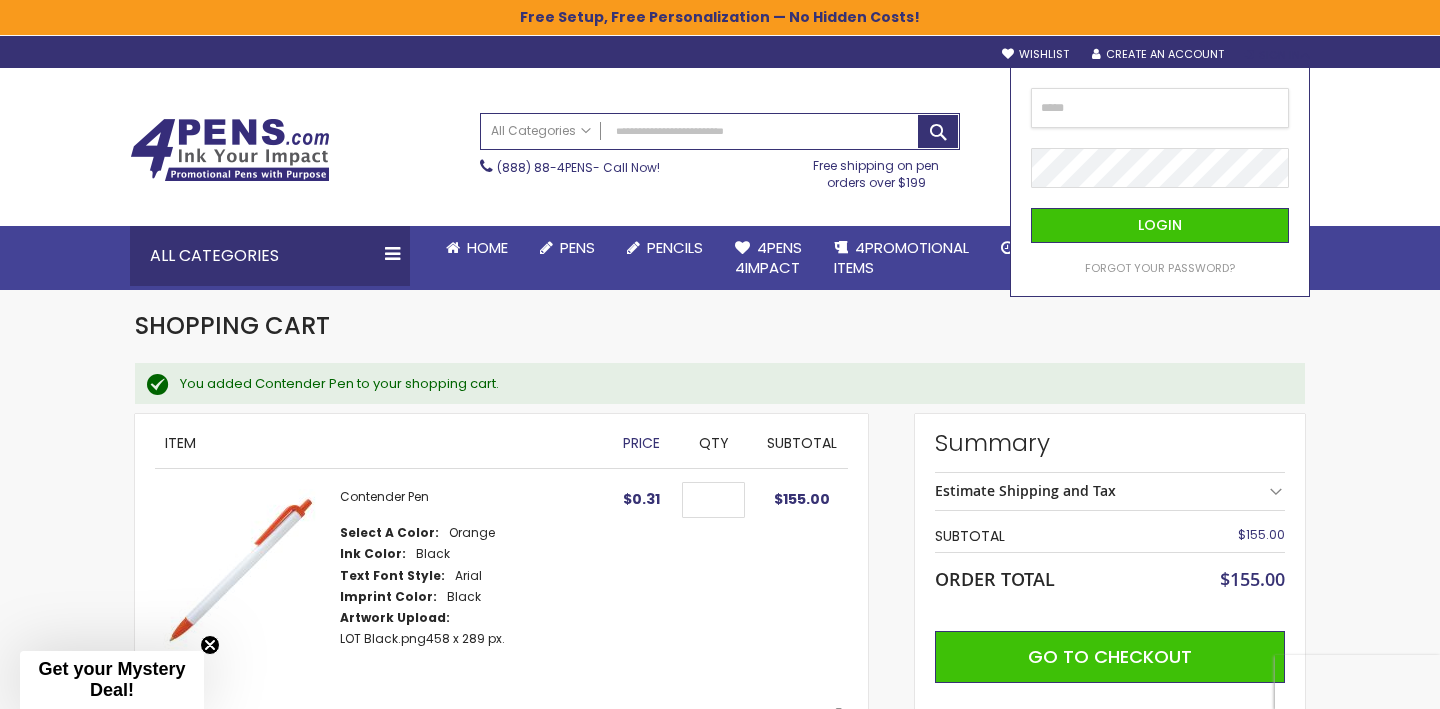 click at bounding box center (1160, 108) 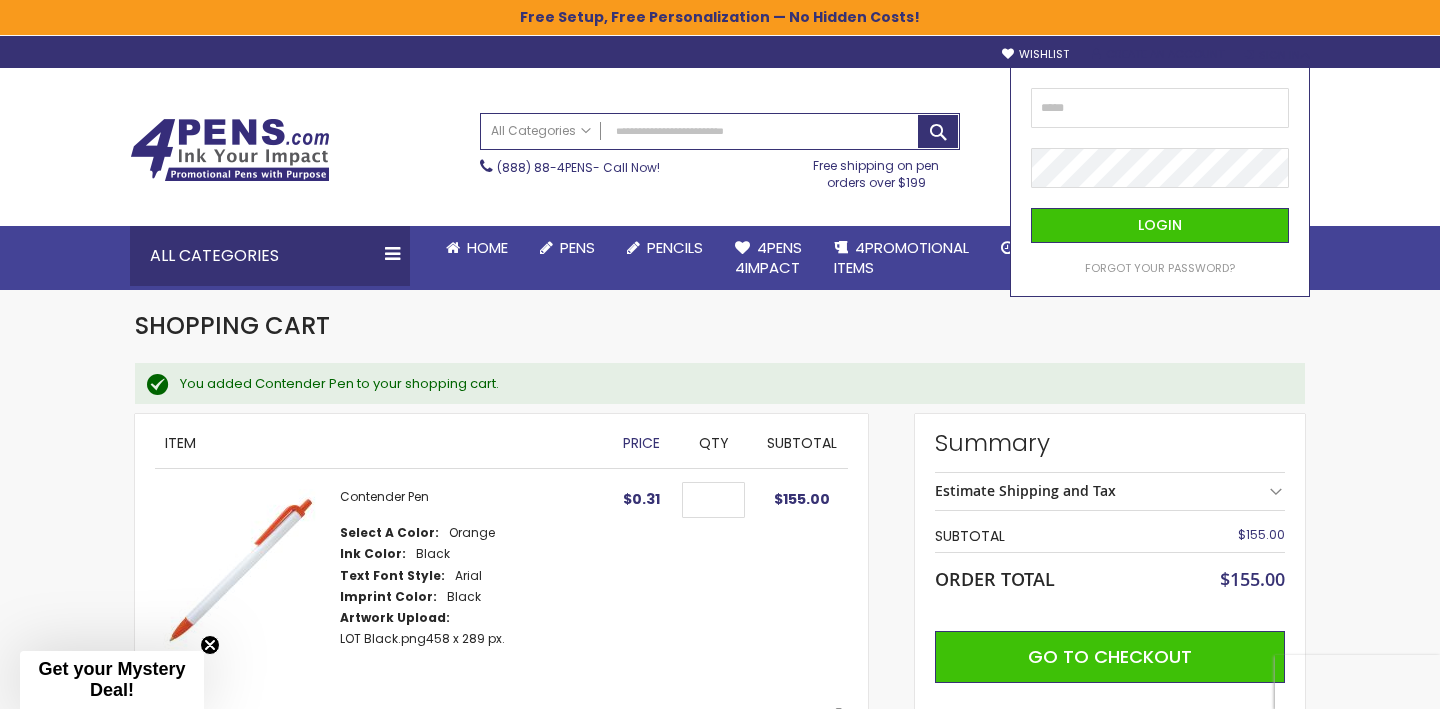 click on "Create an Account" at bounding box center (1158, 54) 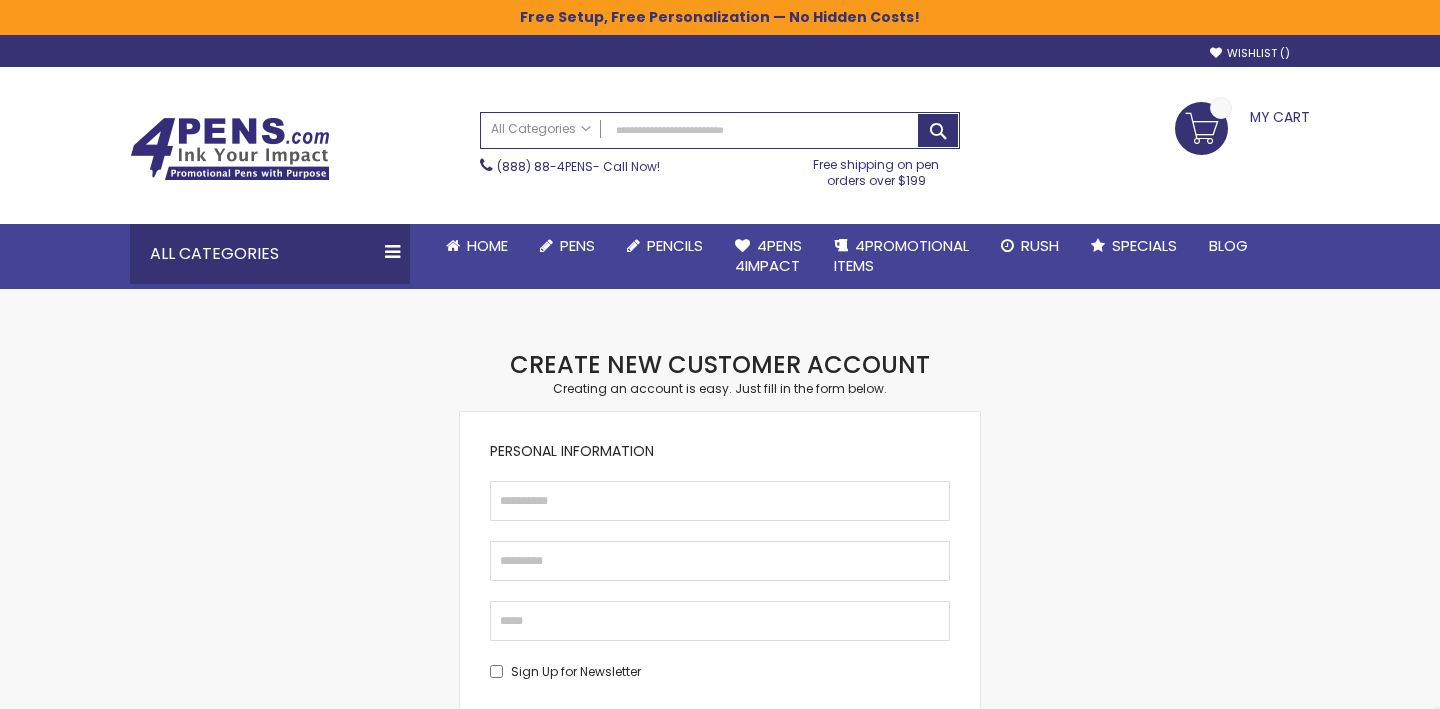 scroll, scrollTop: 0, scrollLeft: 0, axis: both 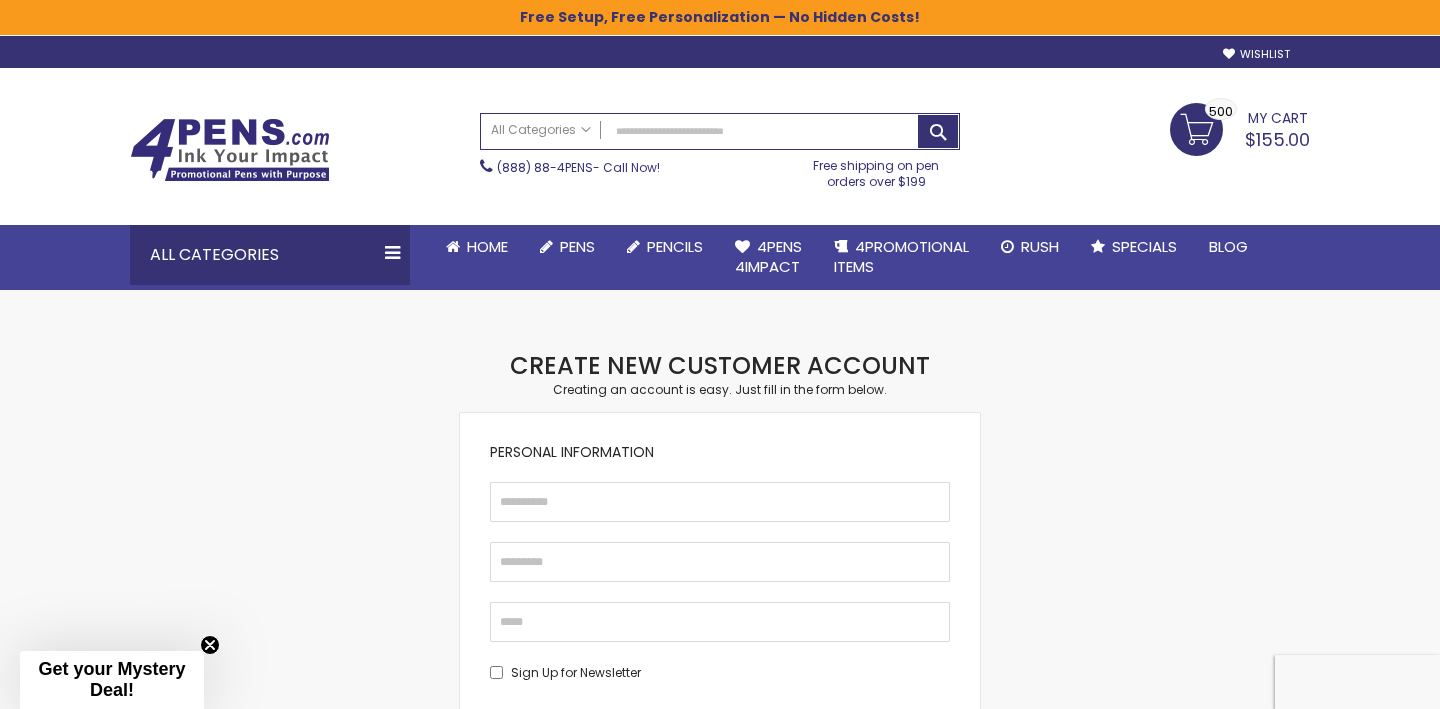click on "Personal Information
First Name
Last Name
Email
Sign Up for Newsletter" at bounding box center (720, 562) 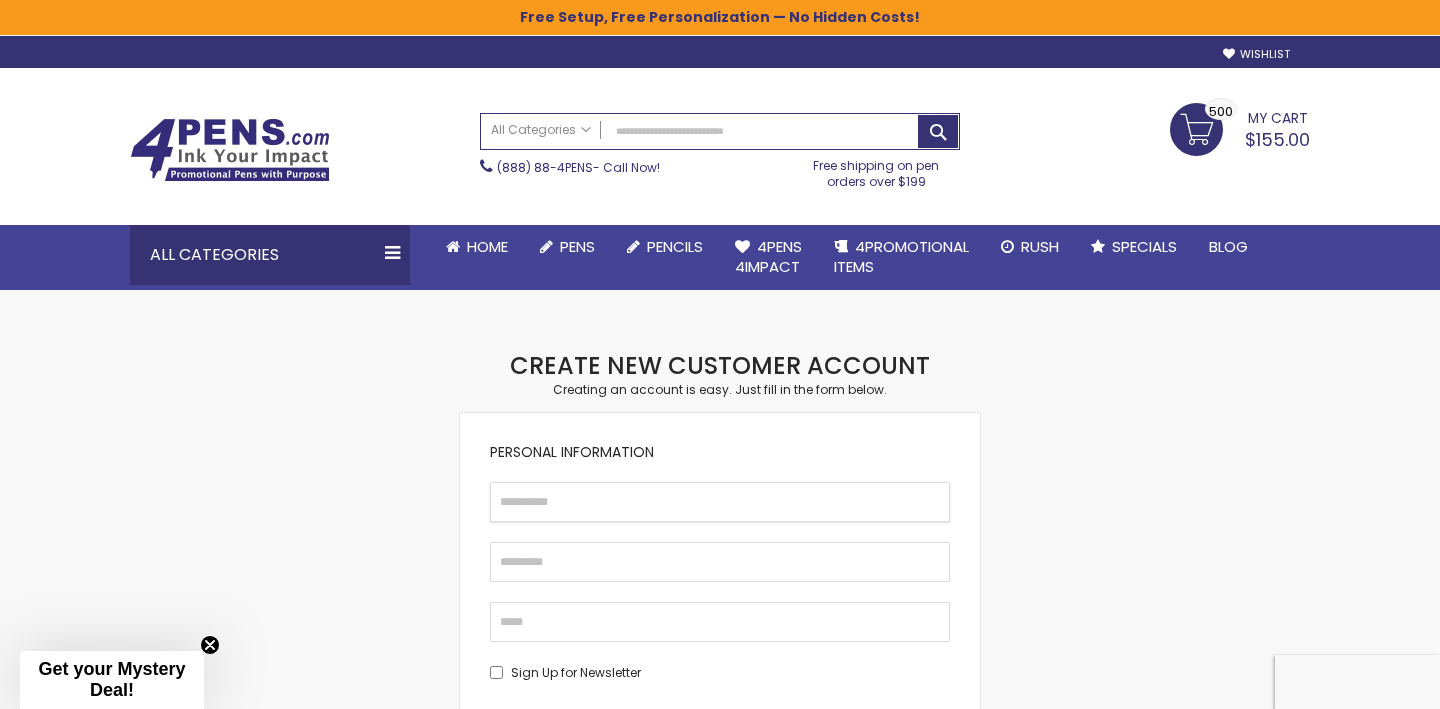 click on "First Name" at bounding box center (720, 502) 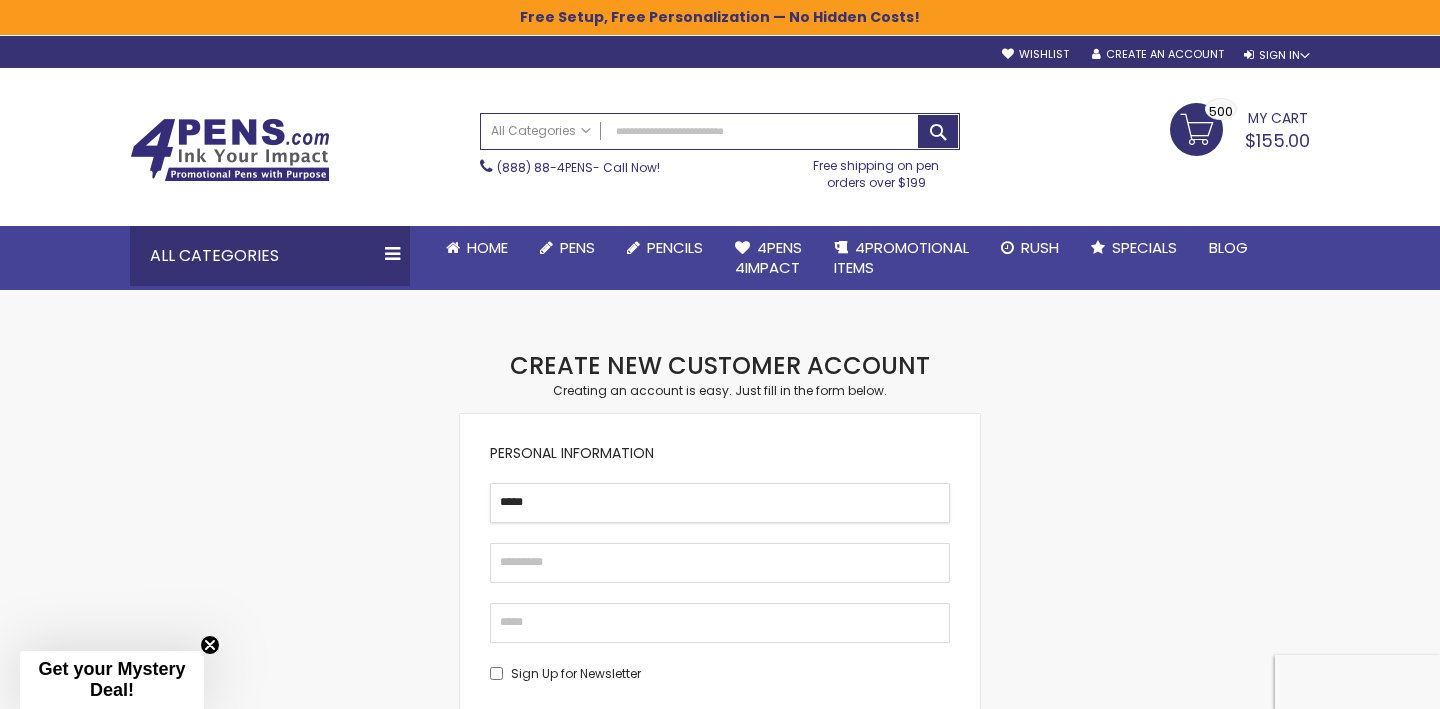 type on "*****" 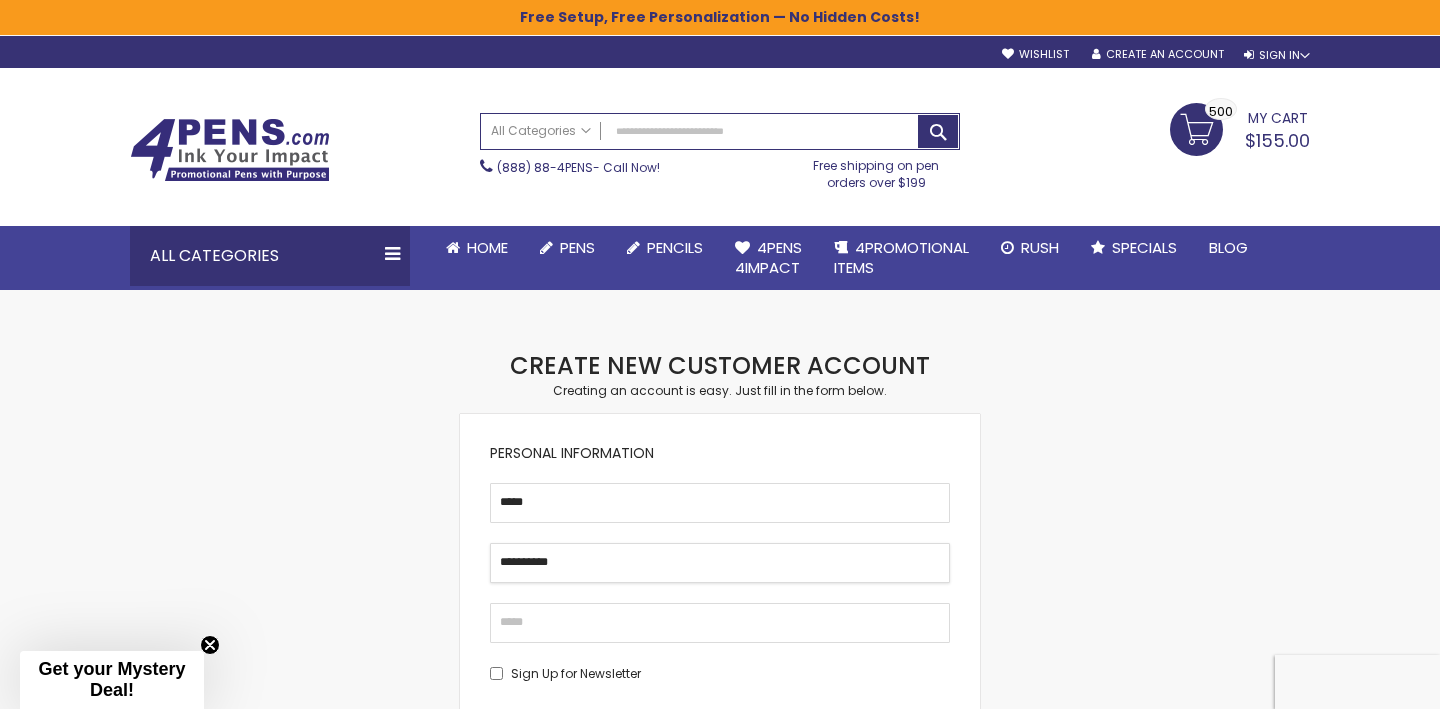 type on "**********" 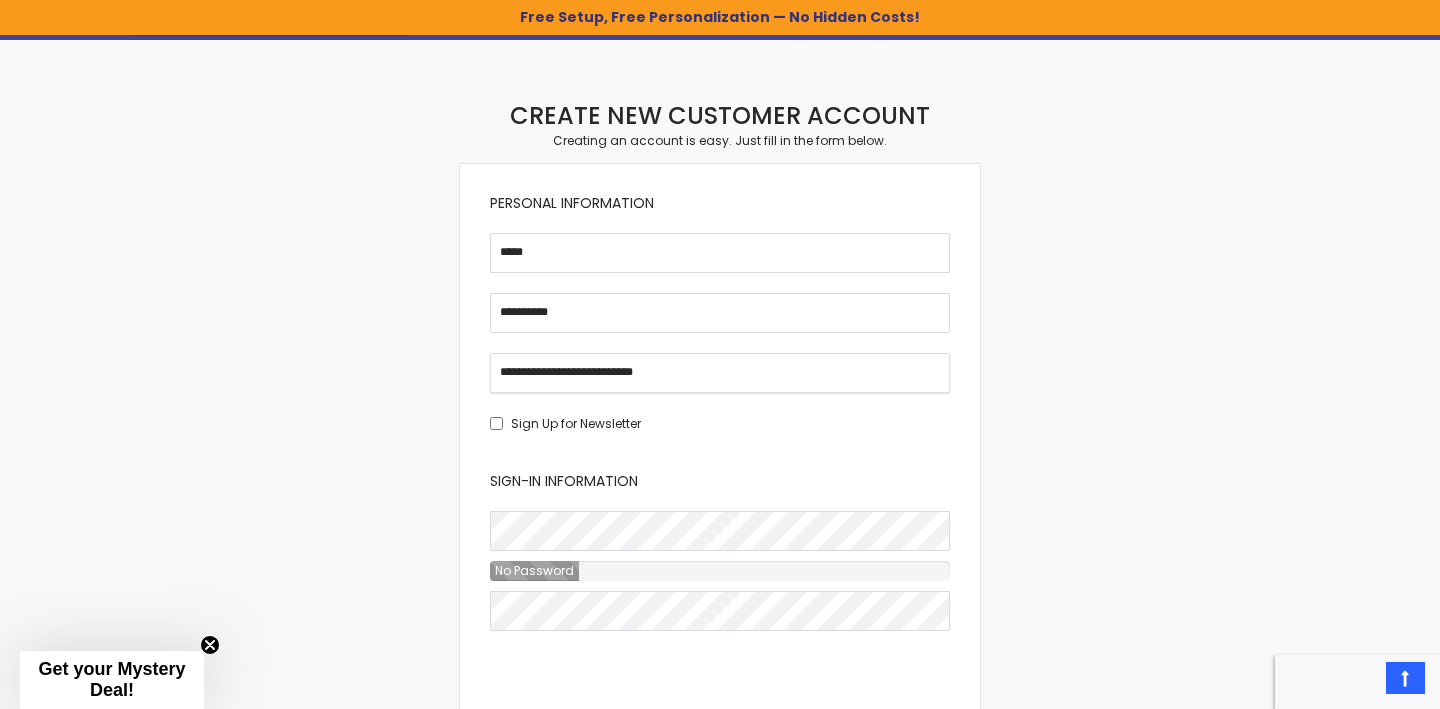 scroll, scrollTop: 279, scrollLeft: 0, axis: vertical 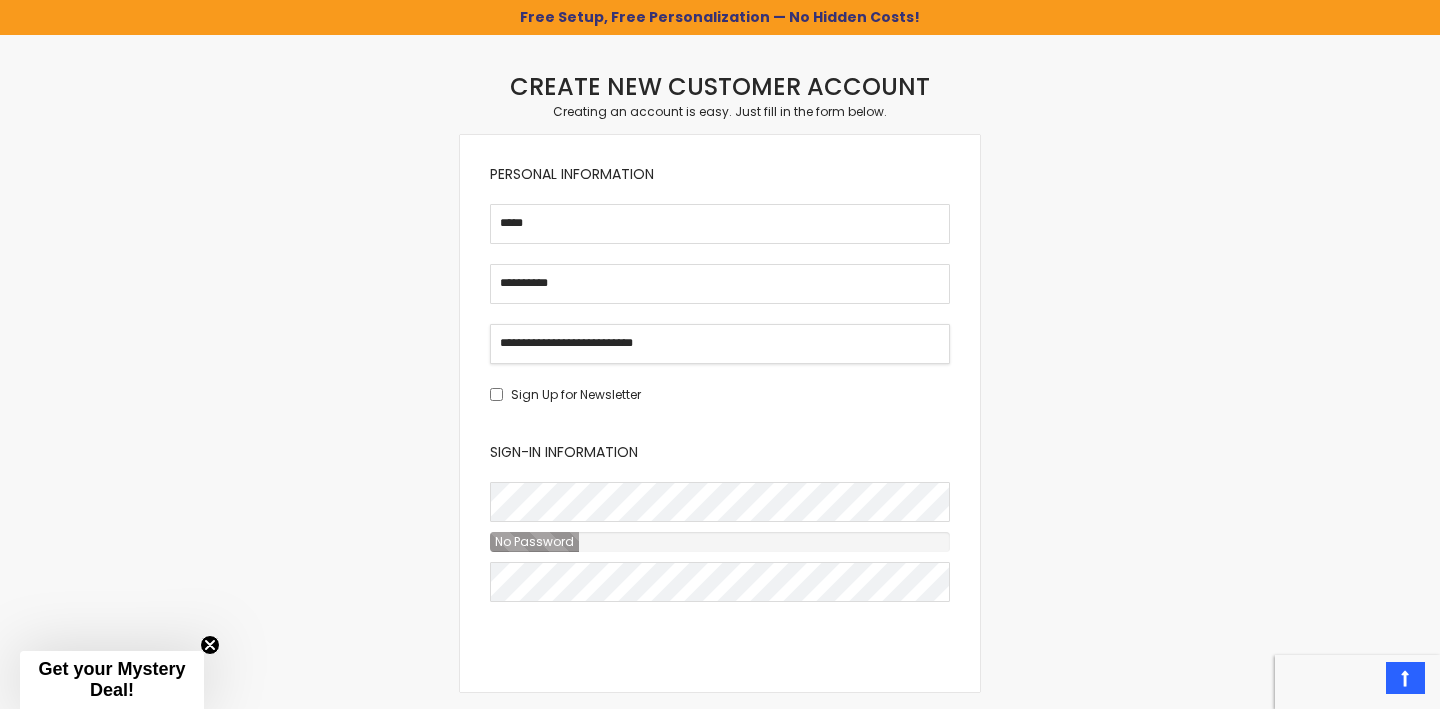 type on "**********" 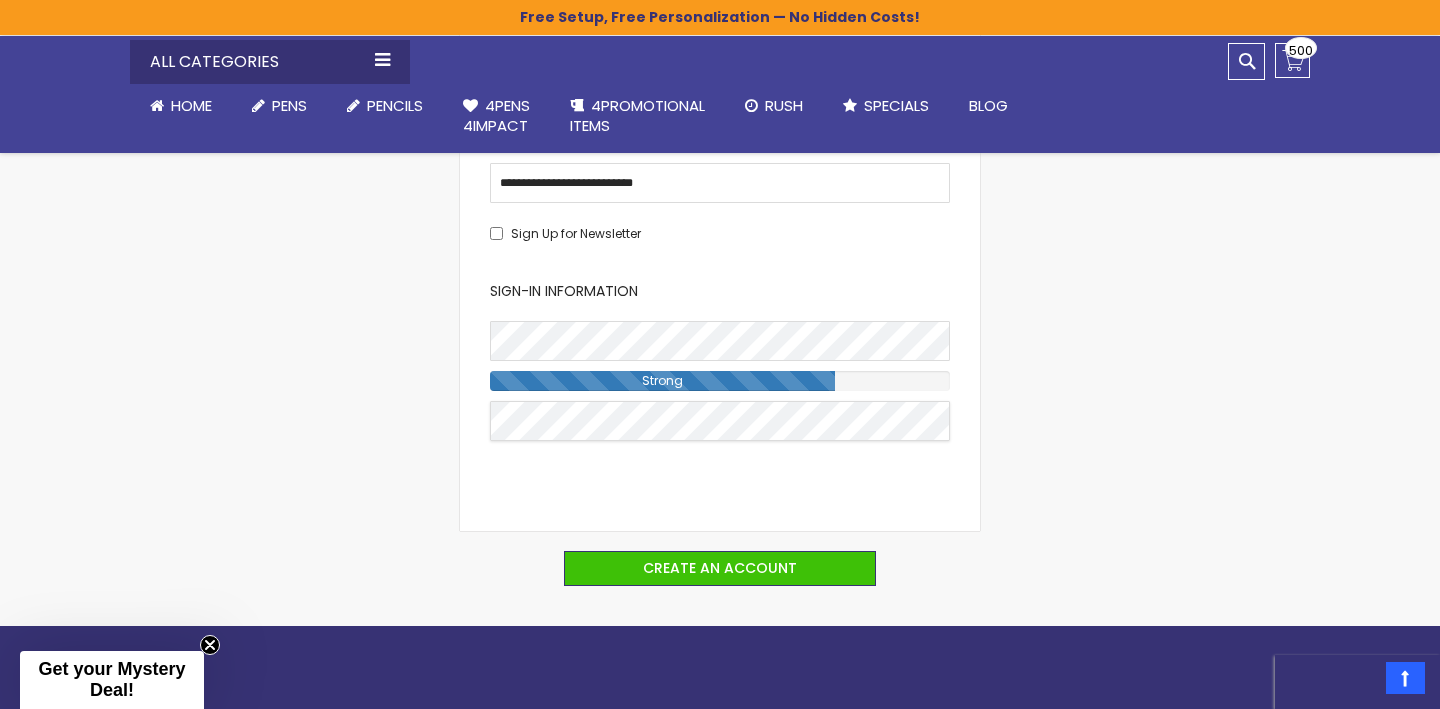 scroll, scrollTop: 443, scrollLeft: 0, axis: vertical 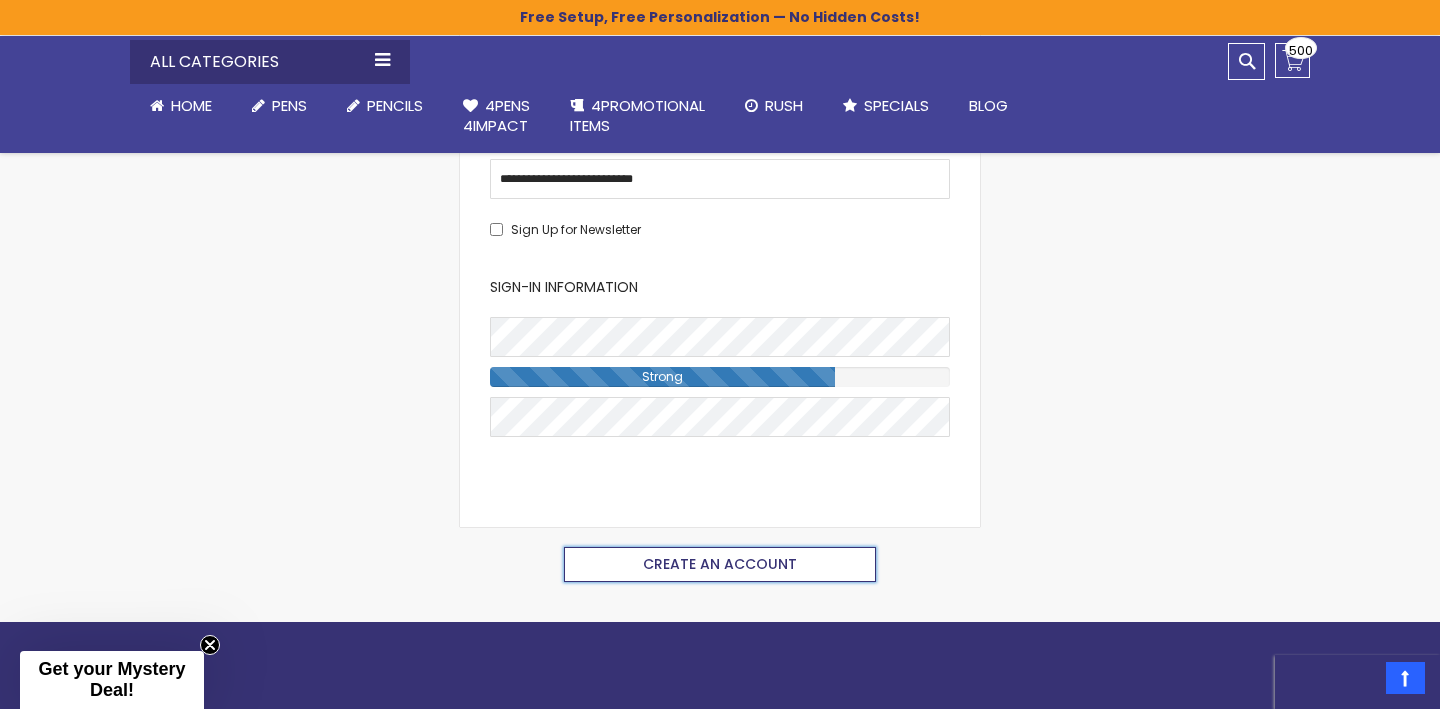 click on "Create an Account" at bounding box center [720, 564] 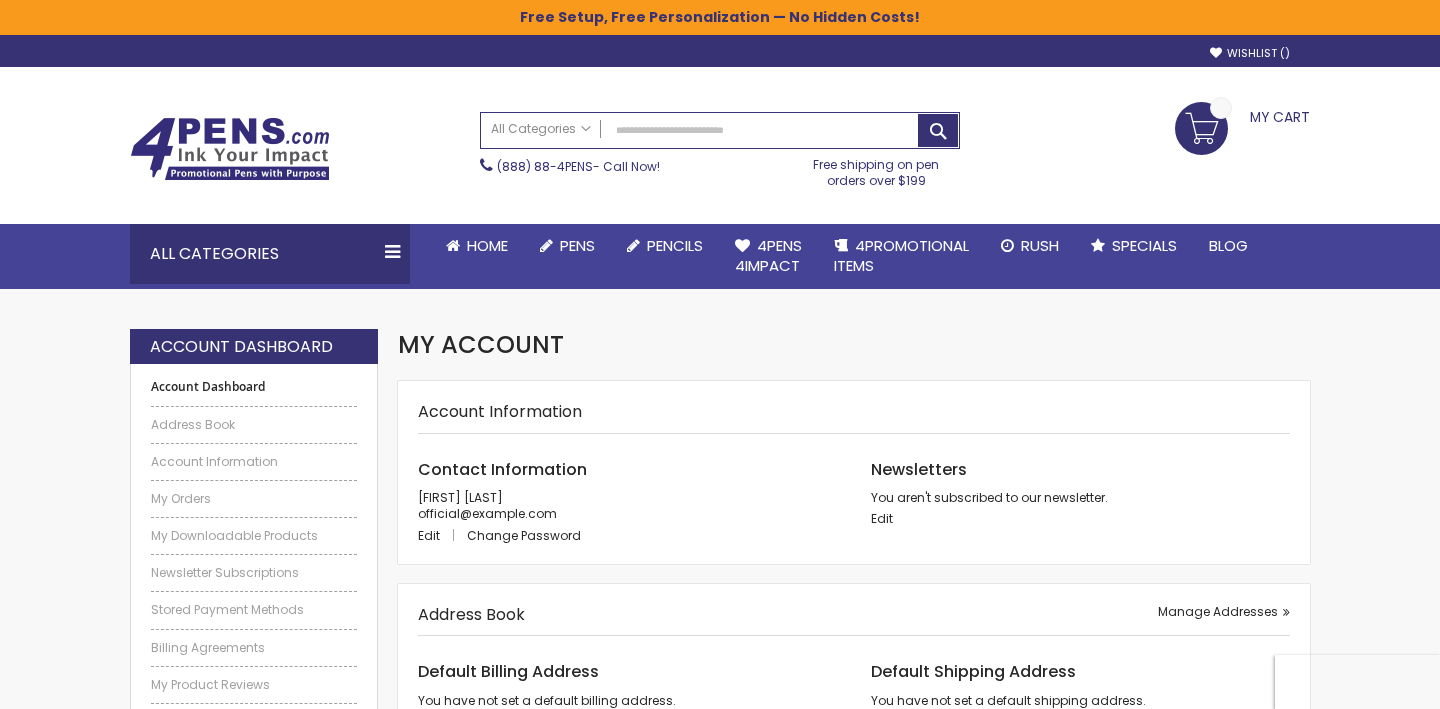 scroll, scrollTop: 0, scrollLeft: 0, axis: both 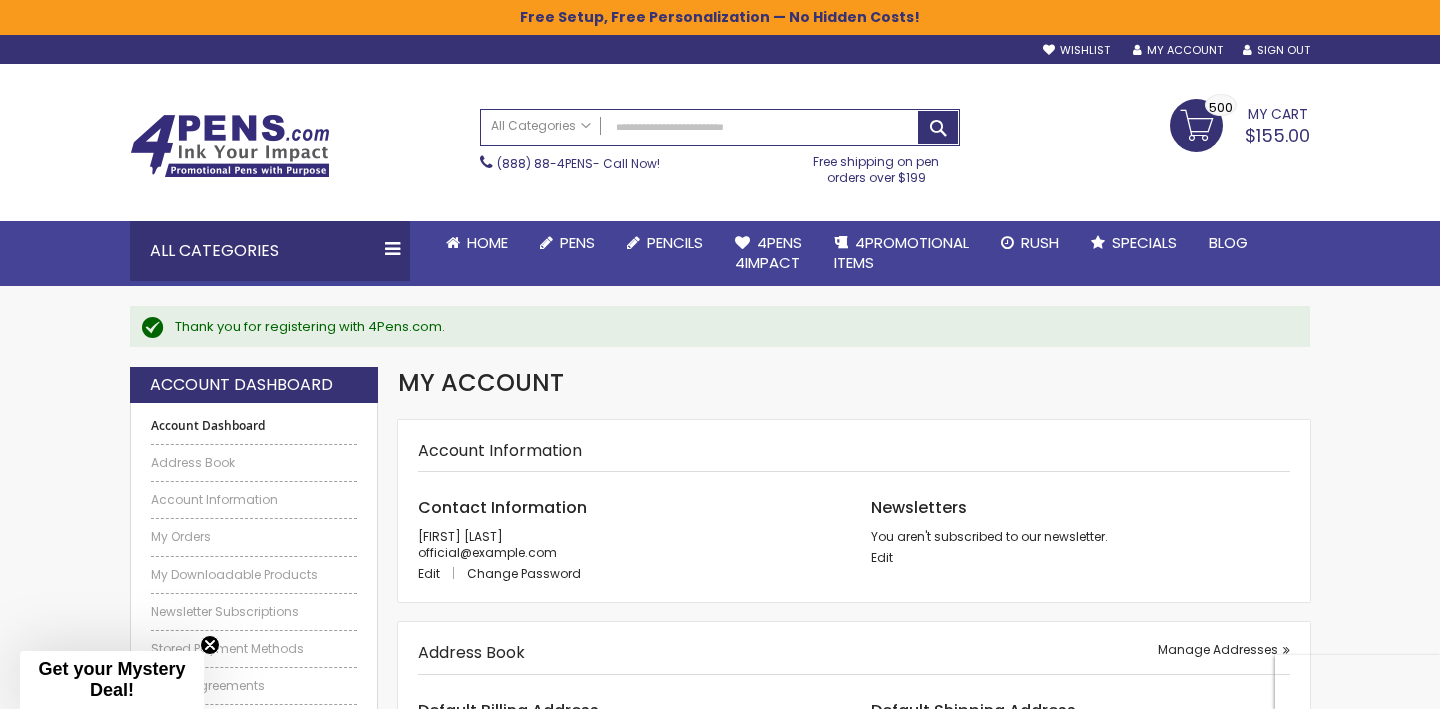 click on "My Cart" at bounding box center (1278, 112) 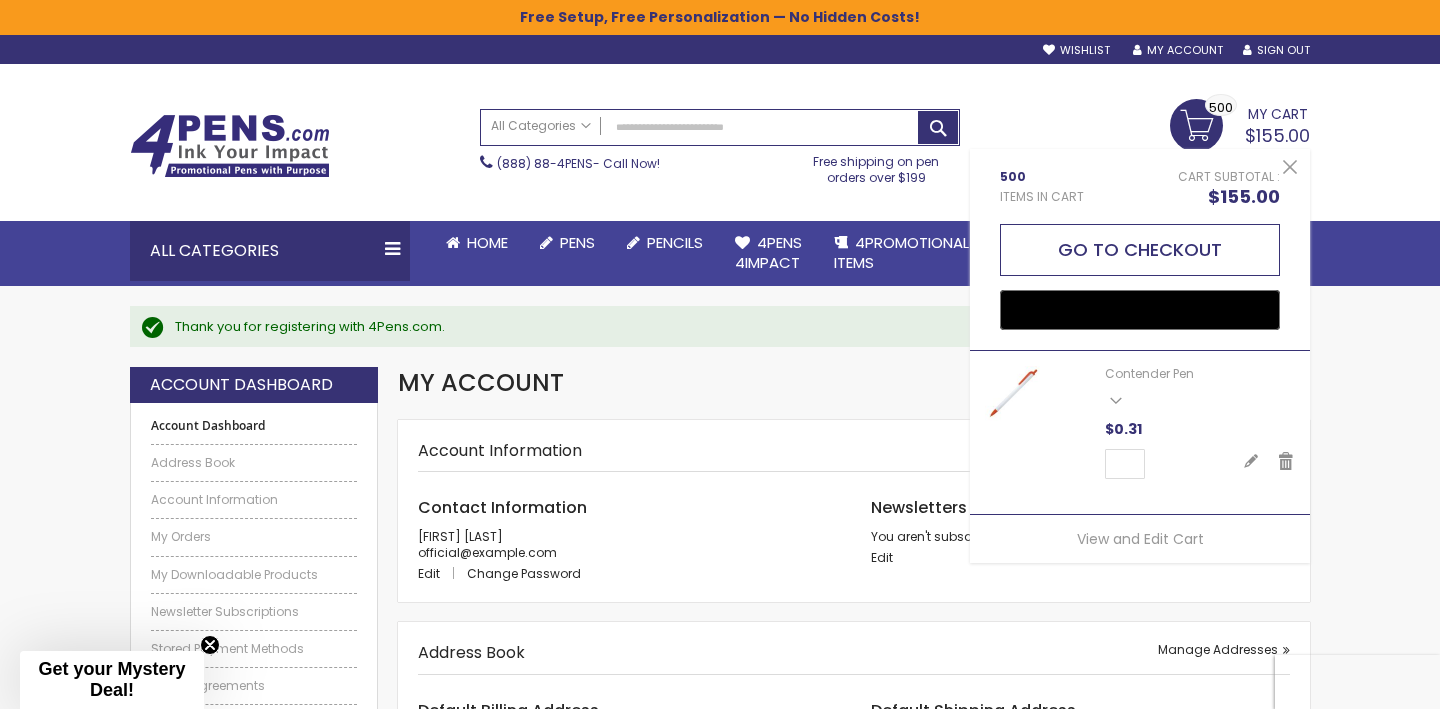 click on "Go to Checkout" at bounding box center [1140, 250] 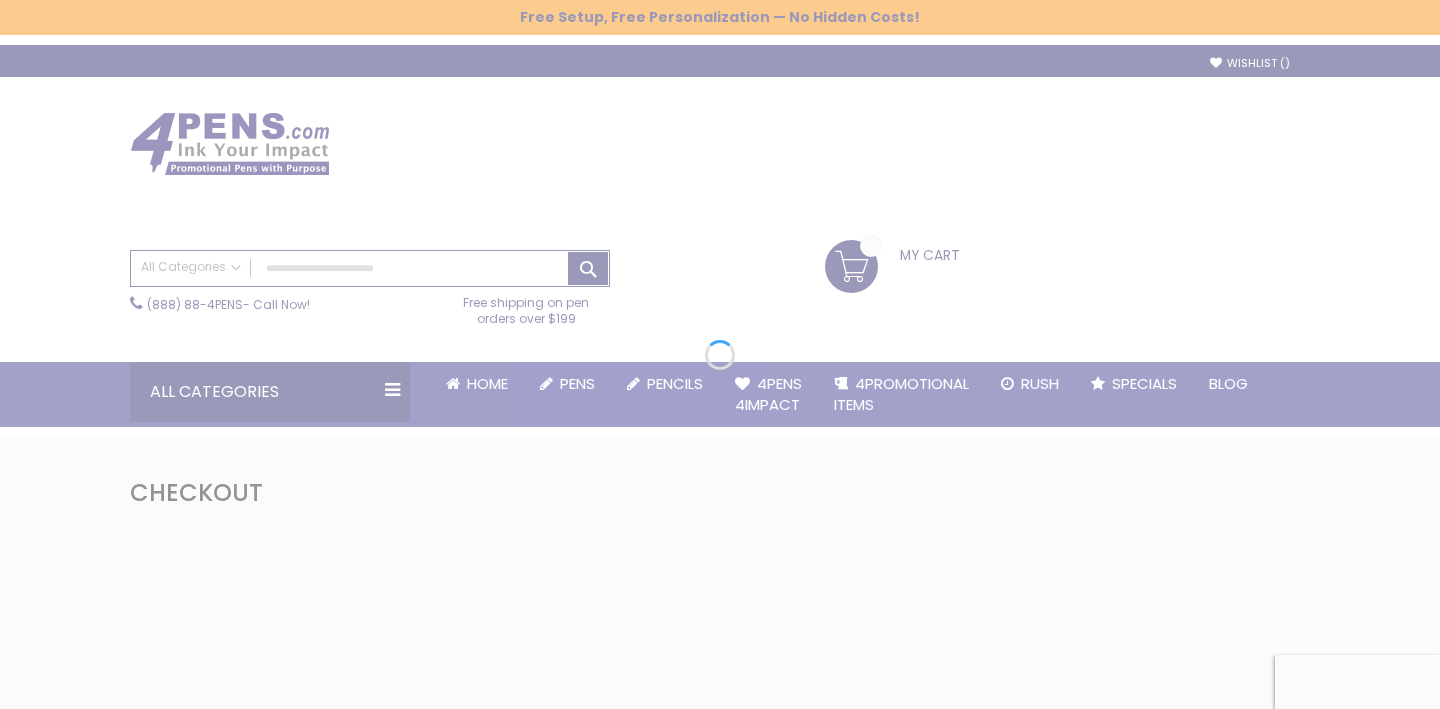 scroll, scrollTop: 0, scrollLeft: 0, axis: both 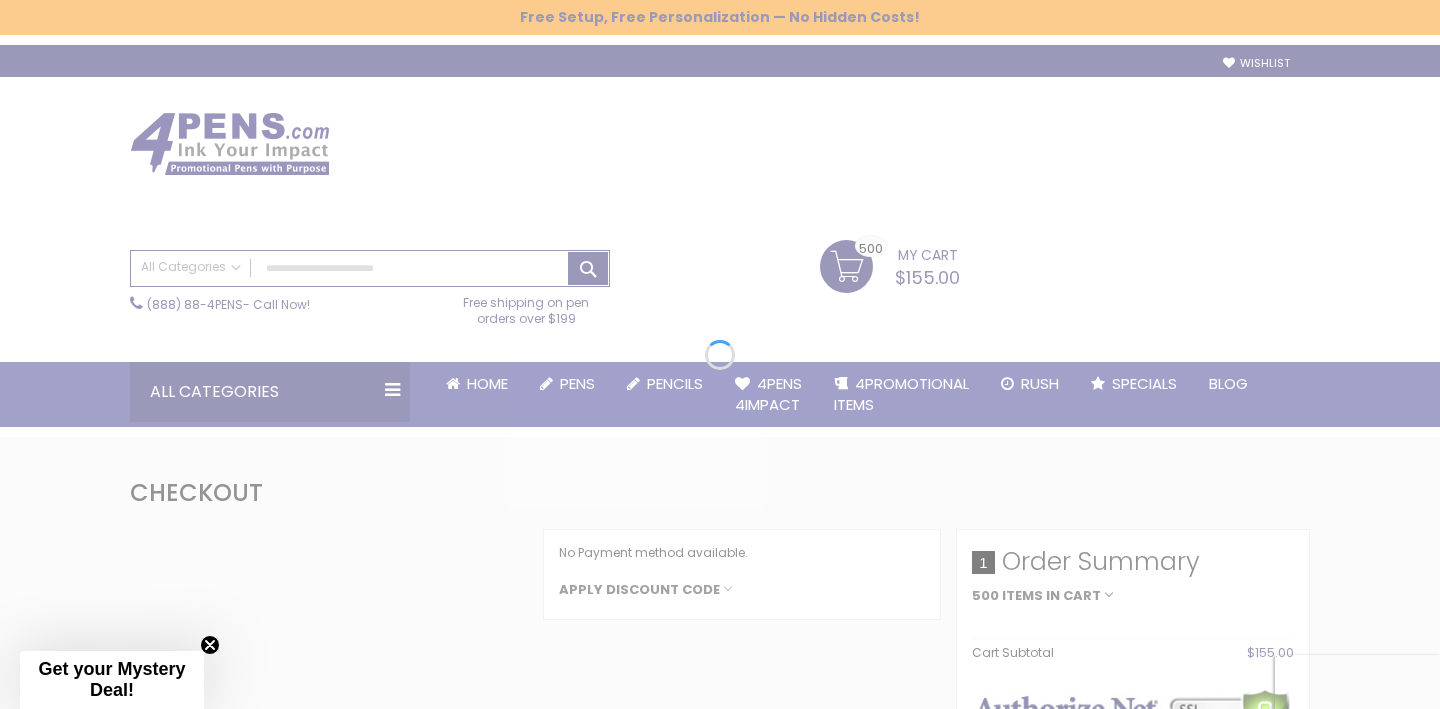 select on "*" 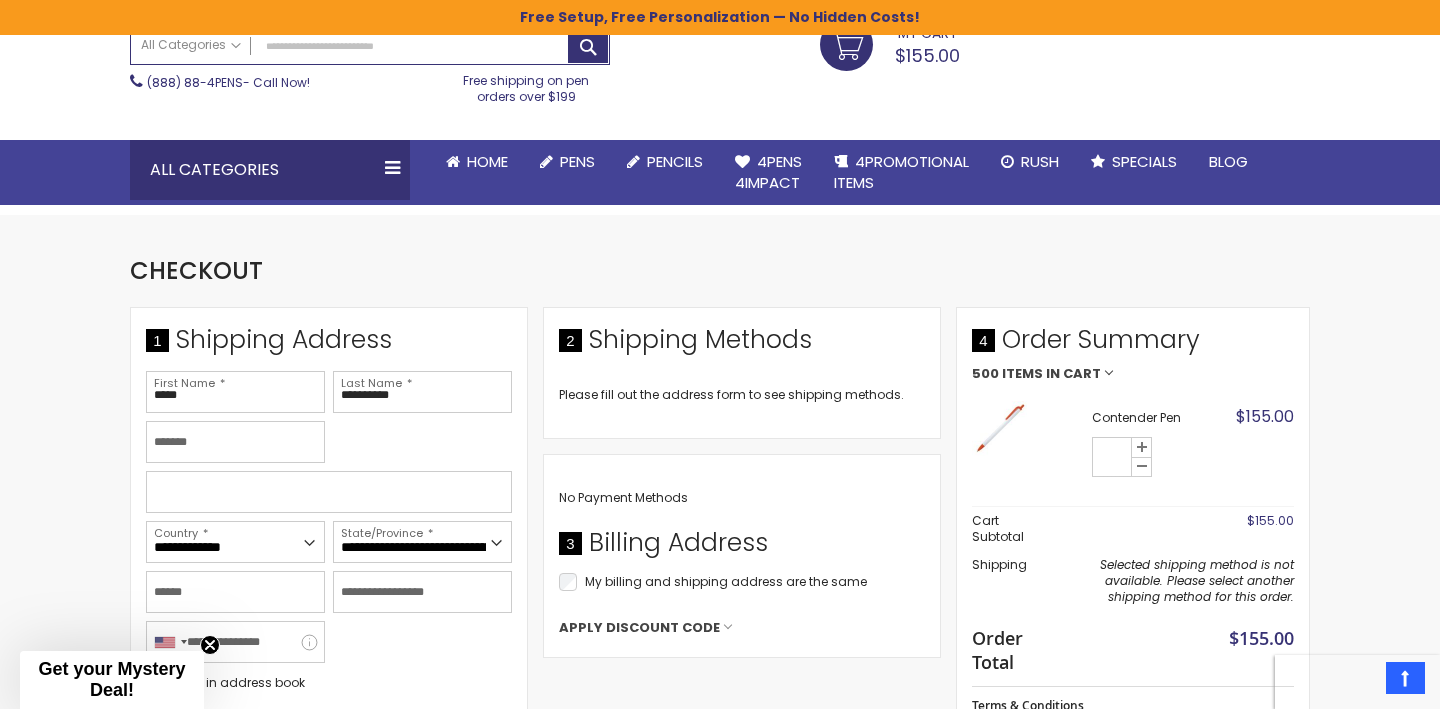 scroll, scrollTop: 229, scrollLeft: 0, axis: vertical 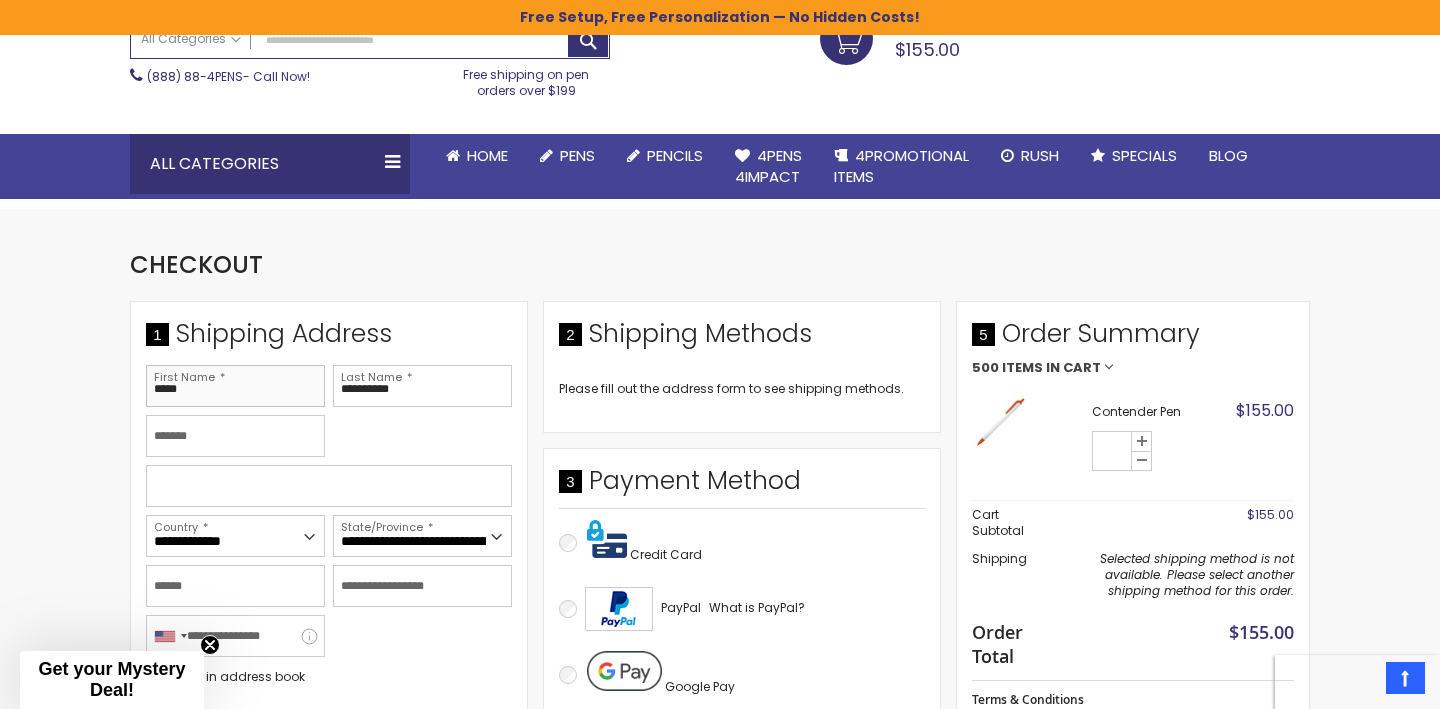 click on "*****" at bounding box center [235, 386] 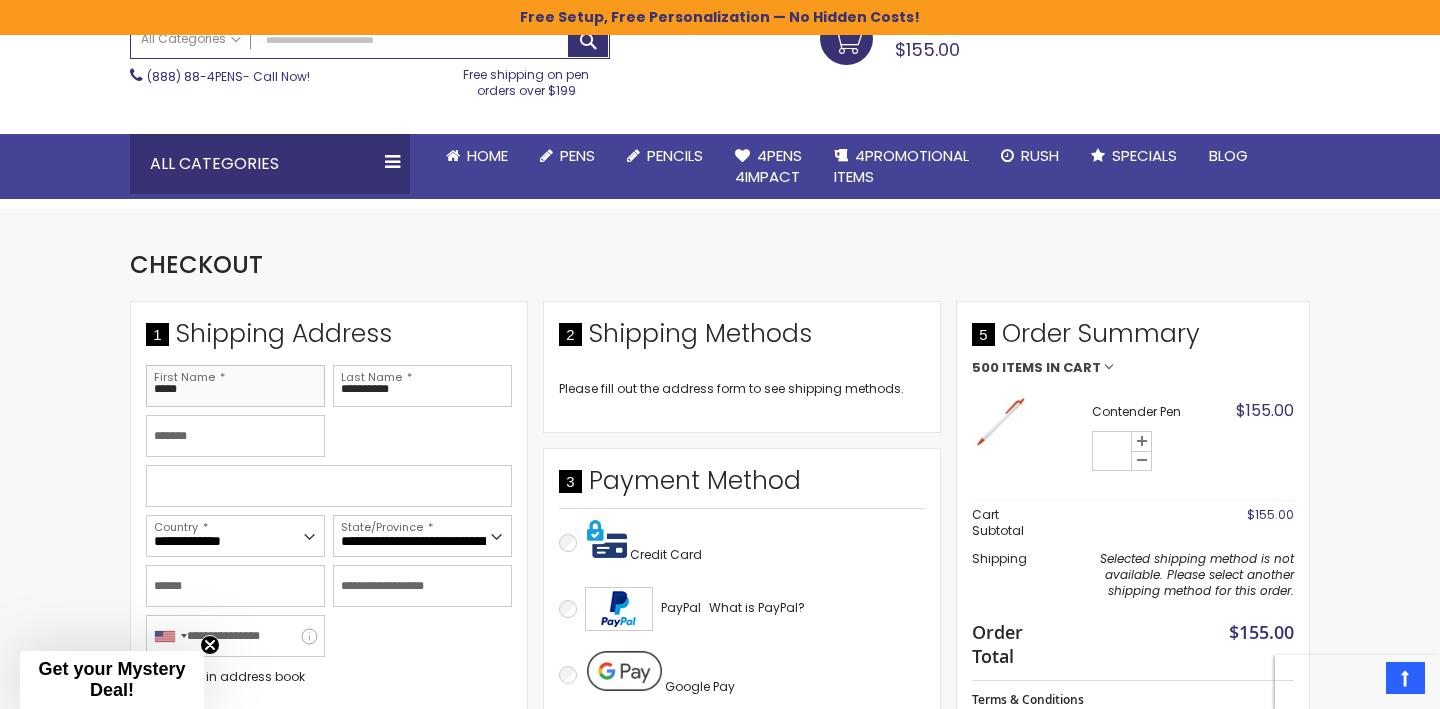 scroll, scrollTop: 0, scrollLeft: 0, axis: both 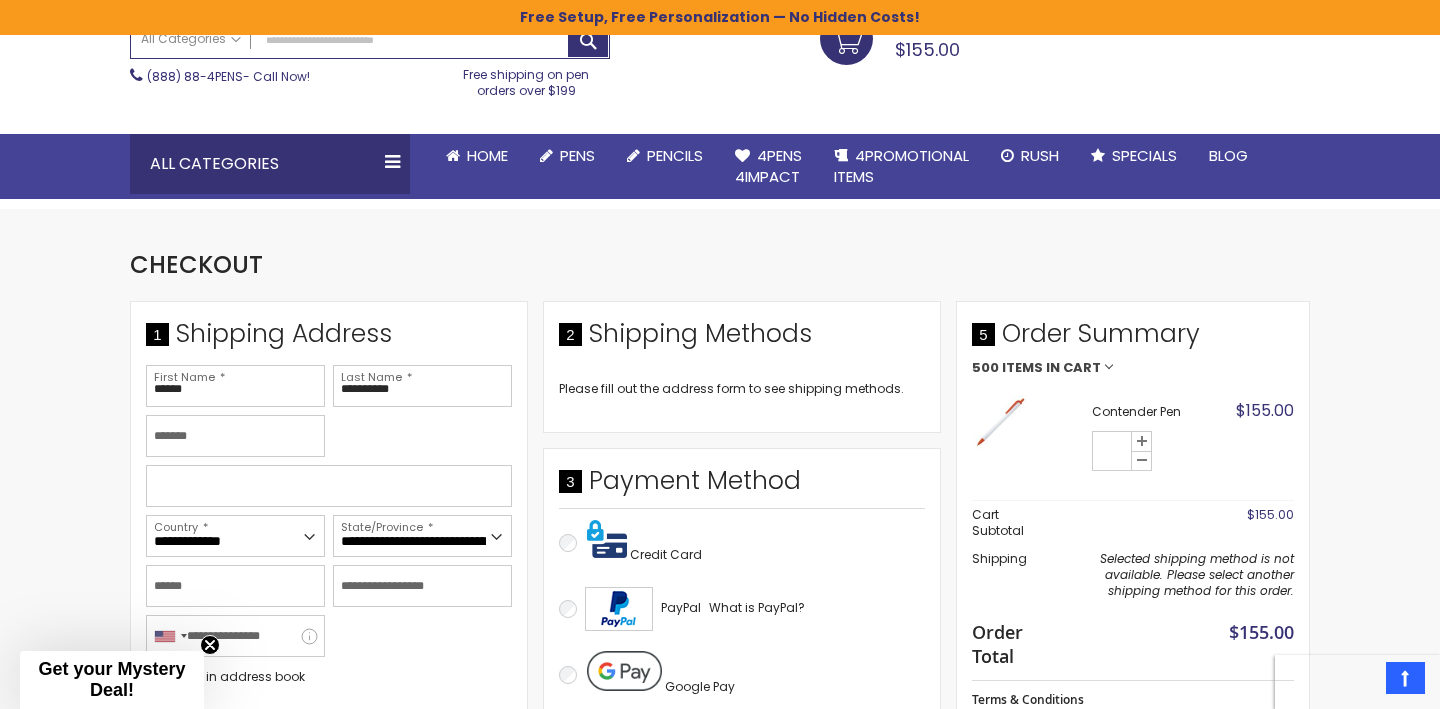 click on "**********" at bounding box center (543, 585) 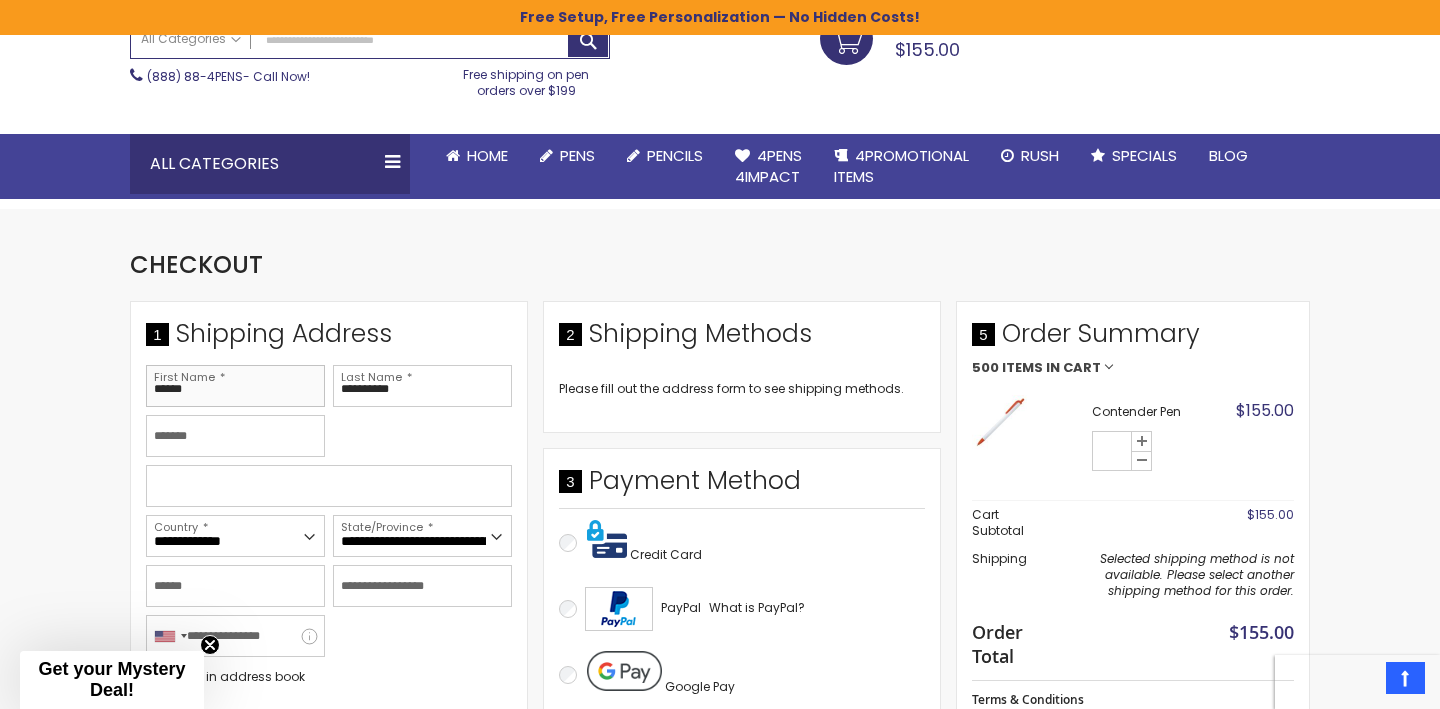 click on "******" at bounding box center [235, 386] 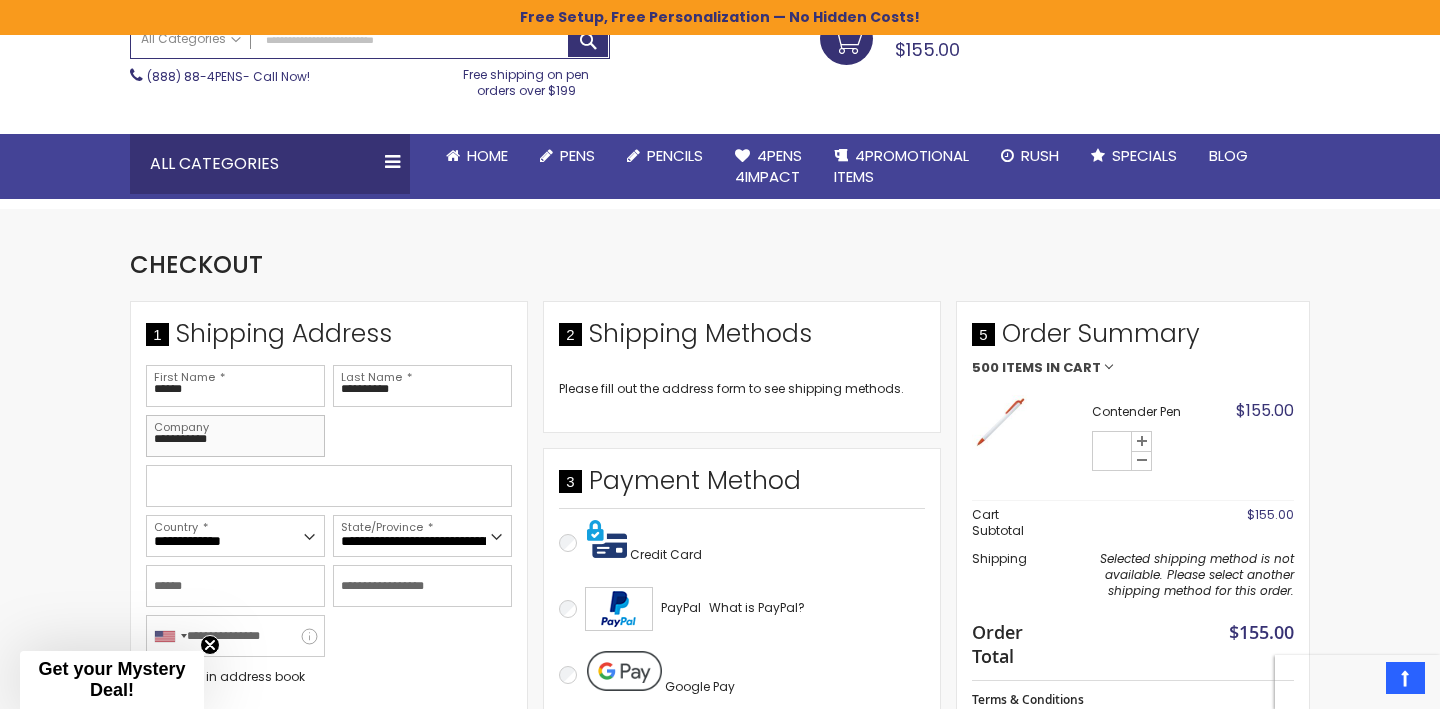 type on "**********" 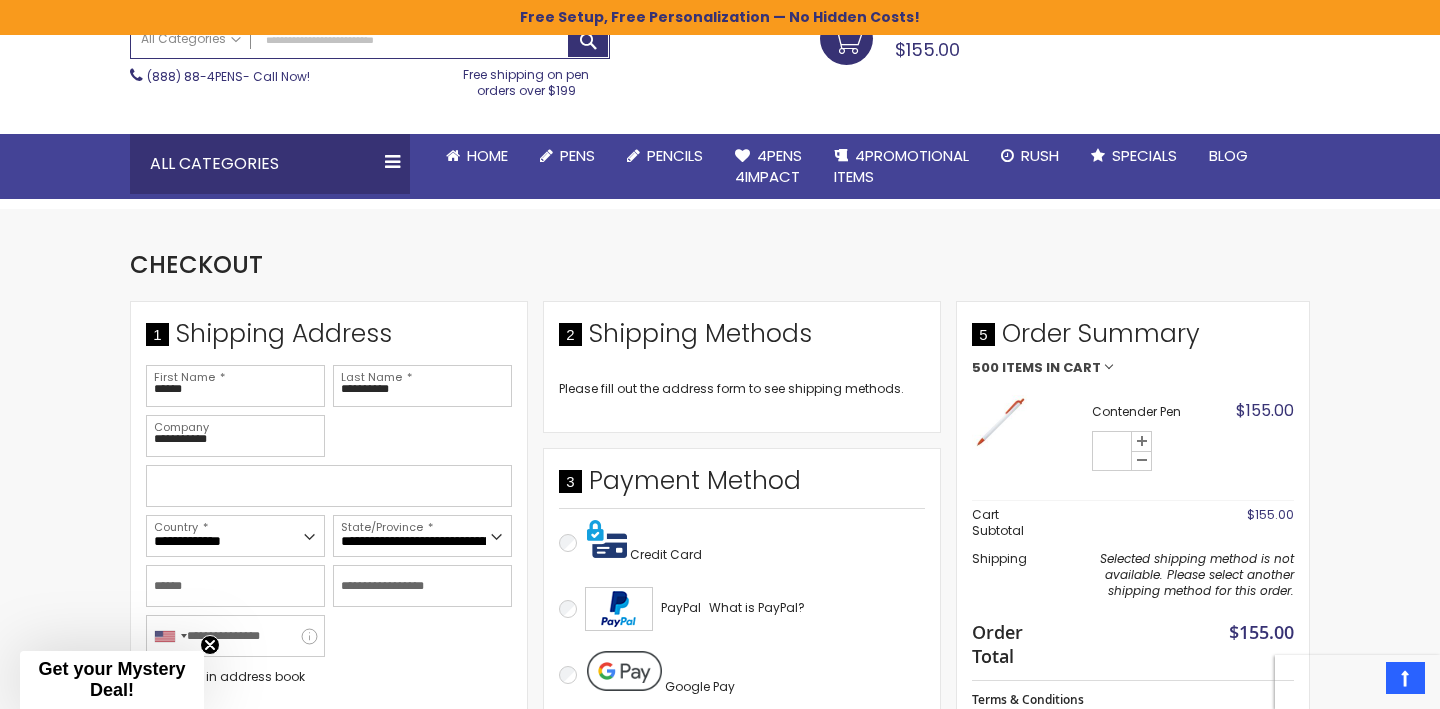 click on "Skip to Content
Welcome, jorda houseworth!
Wishlist
Sign Out
Sign In
Sign In
Login
Forgot Your Password?
Create an Account
My Account
Toggle Nav
Search
Pens" at bounding box center (720, 940) 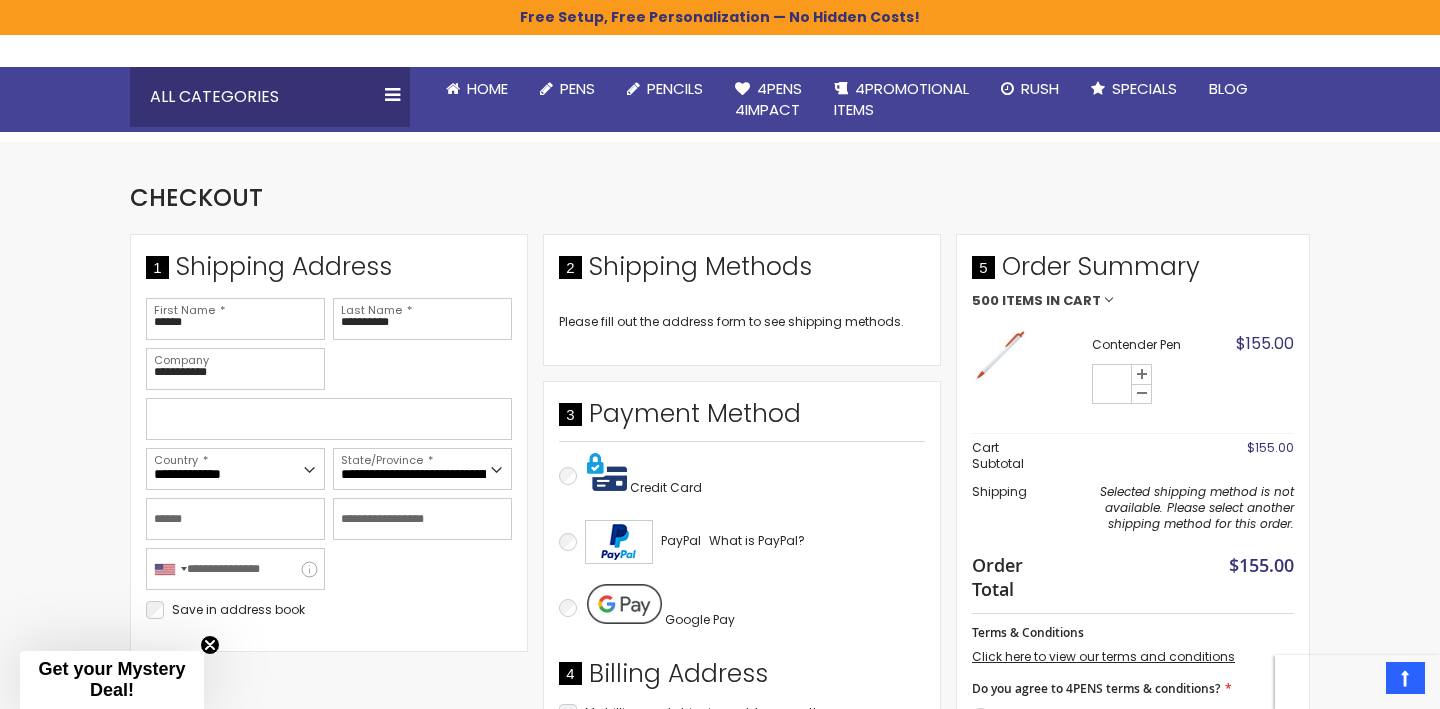 scroll, scrollTop: 299, scrollLeft: 0, axis: vertical 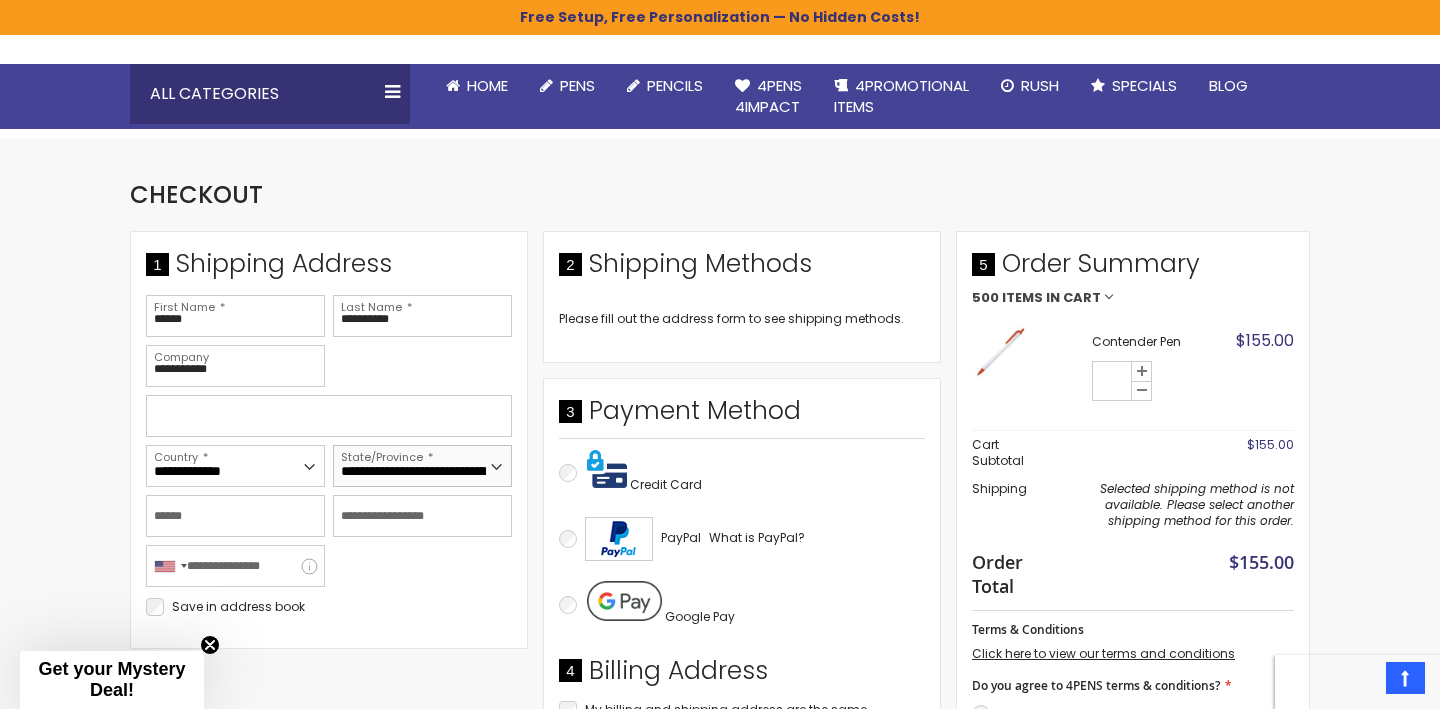 click on "**********" at bounding box center [422, 466] 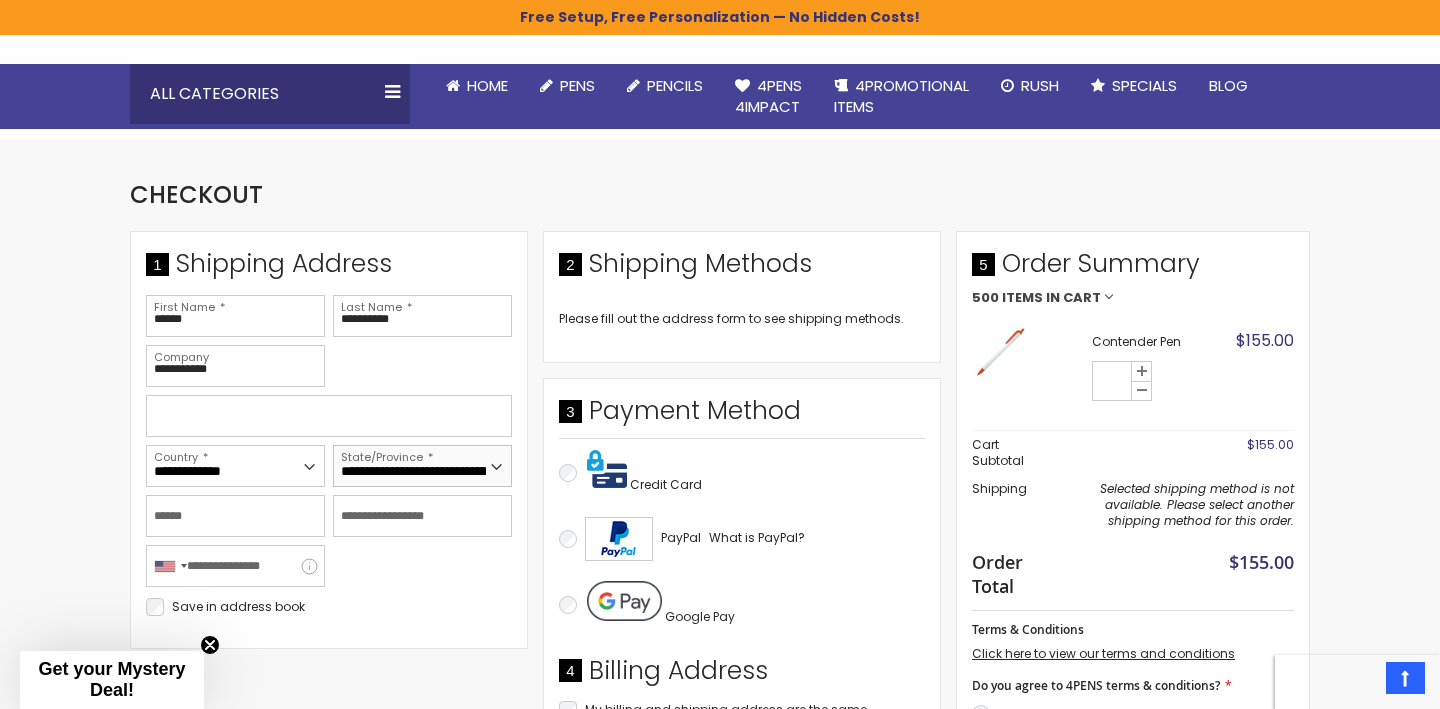 select on "**" 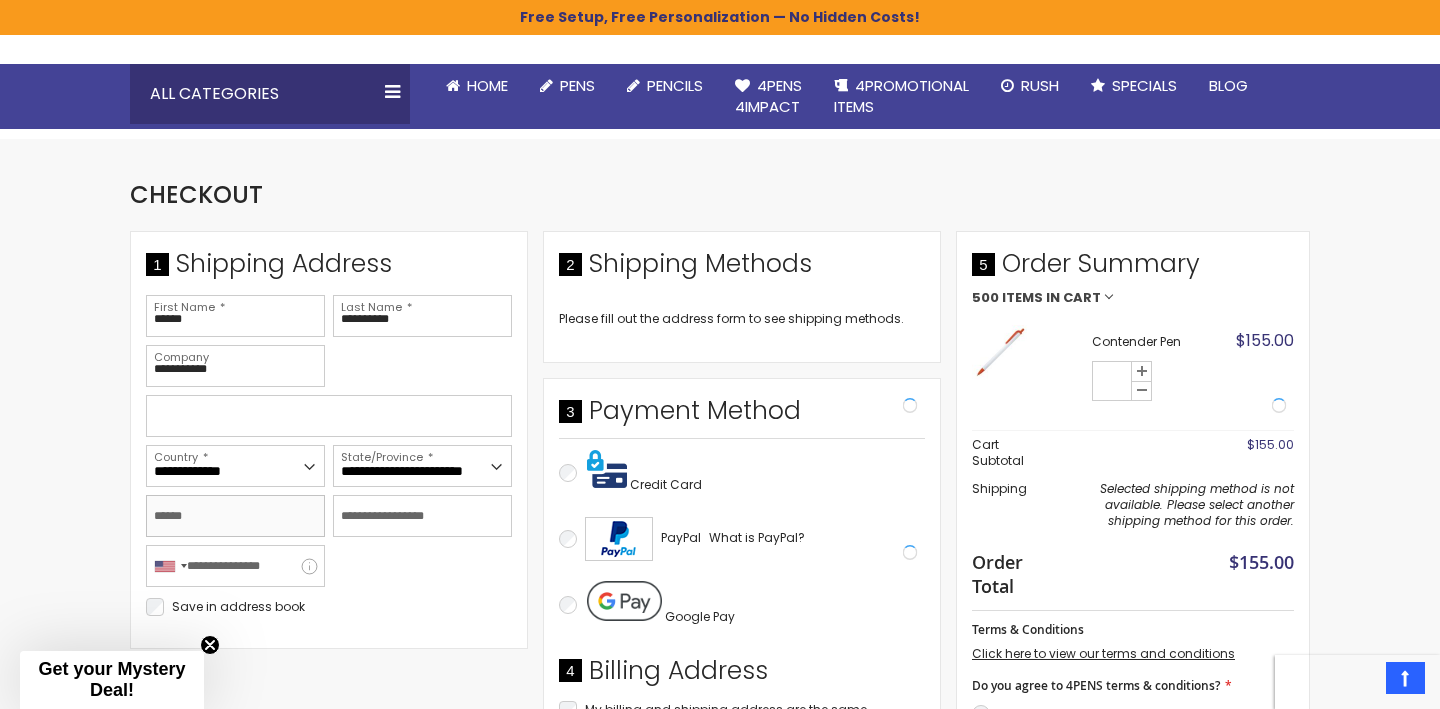 click on "City" at bounding box center [235, 516] 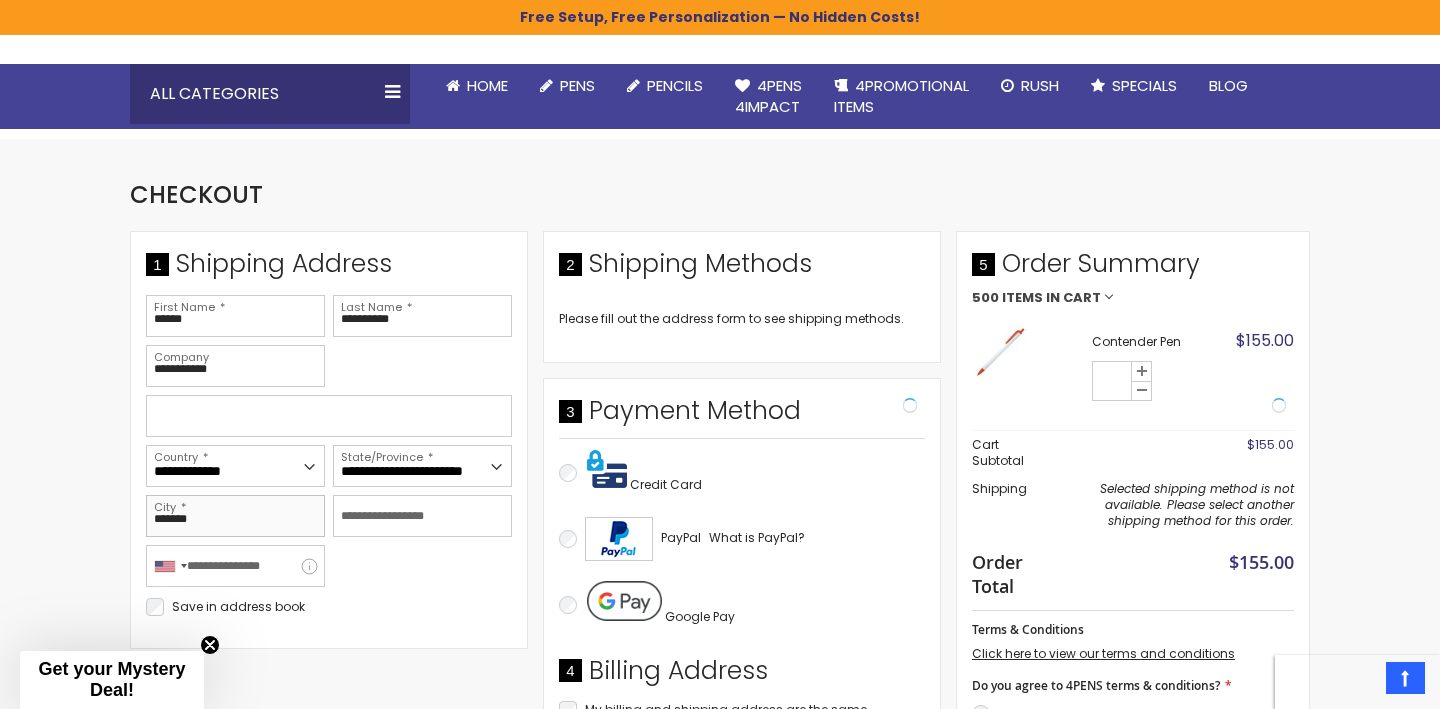 type on "*******" 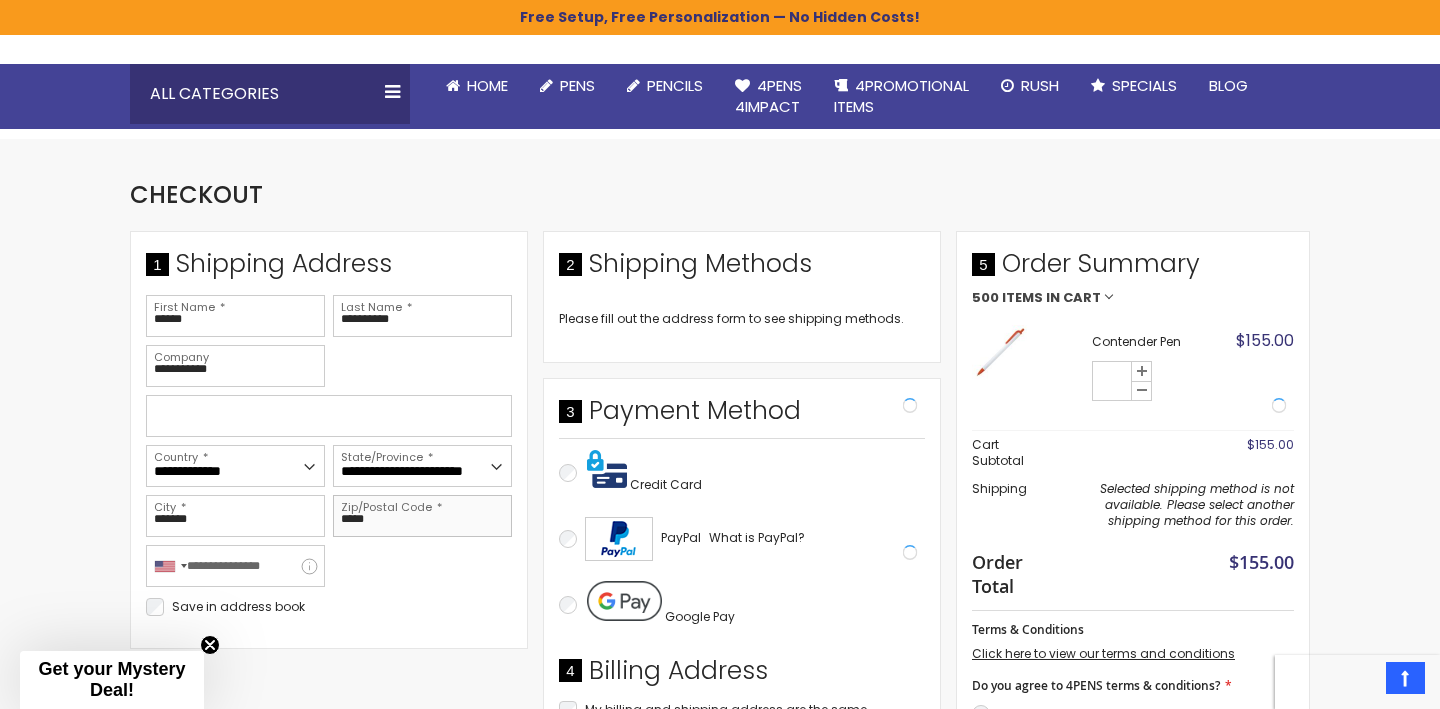 type on "*****" 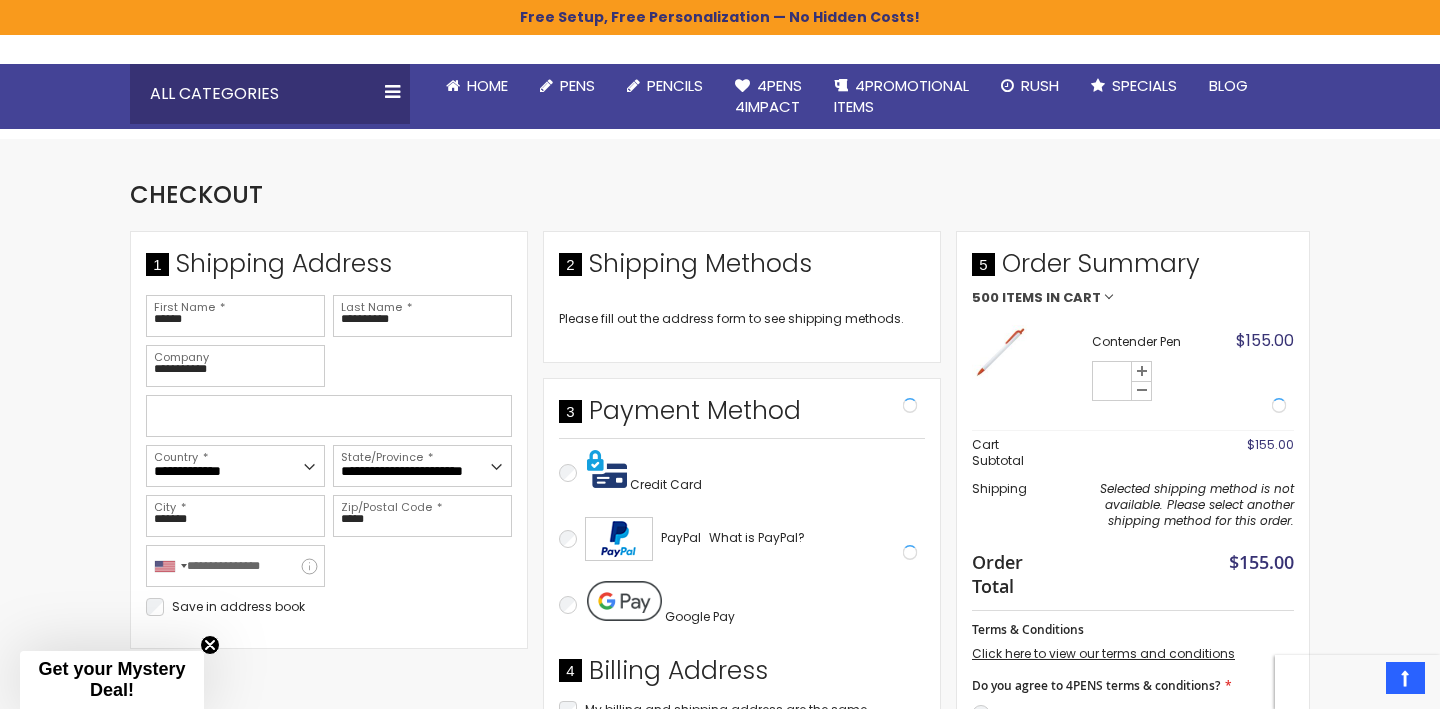 click on "**********" at bounding box center [543, 515] 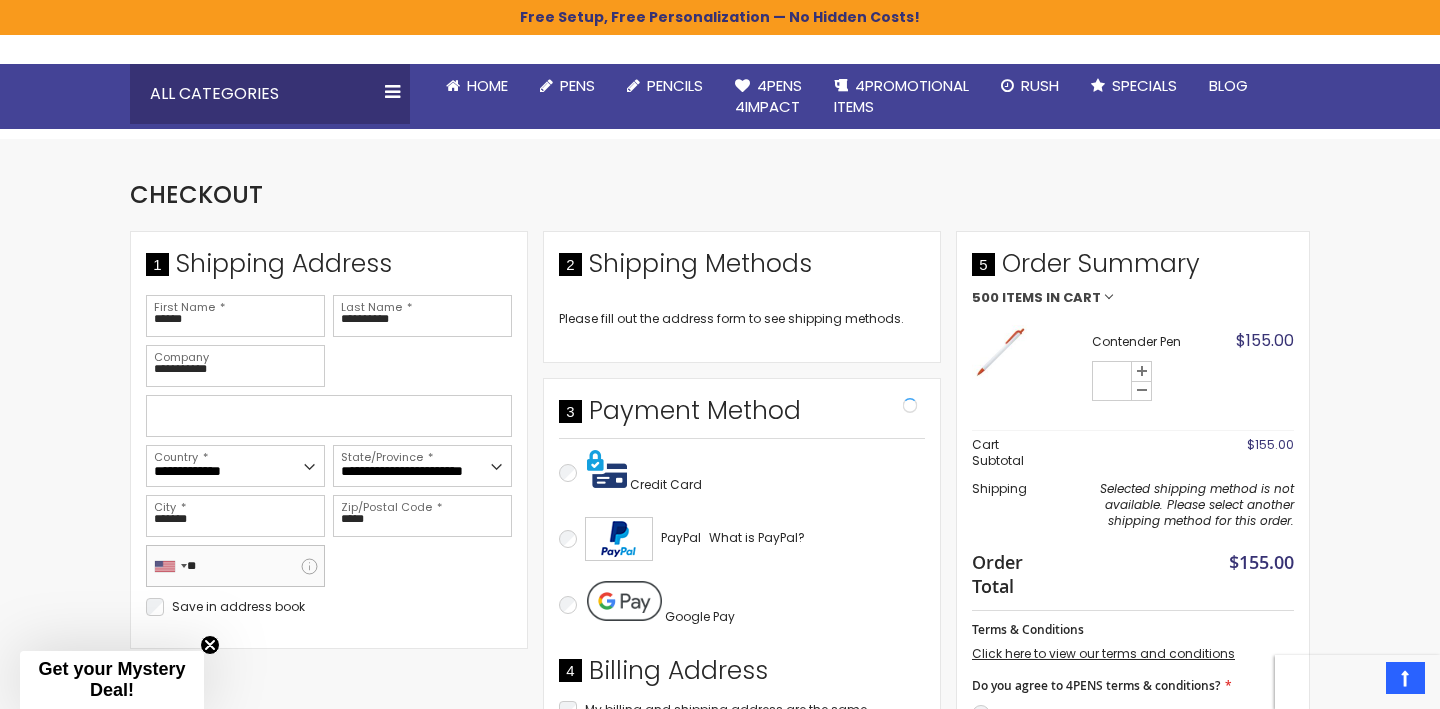 click on "**" at bounding box center [235, 566] 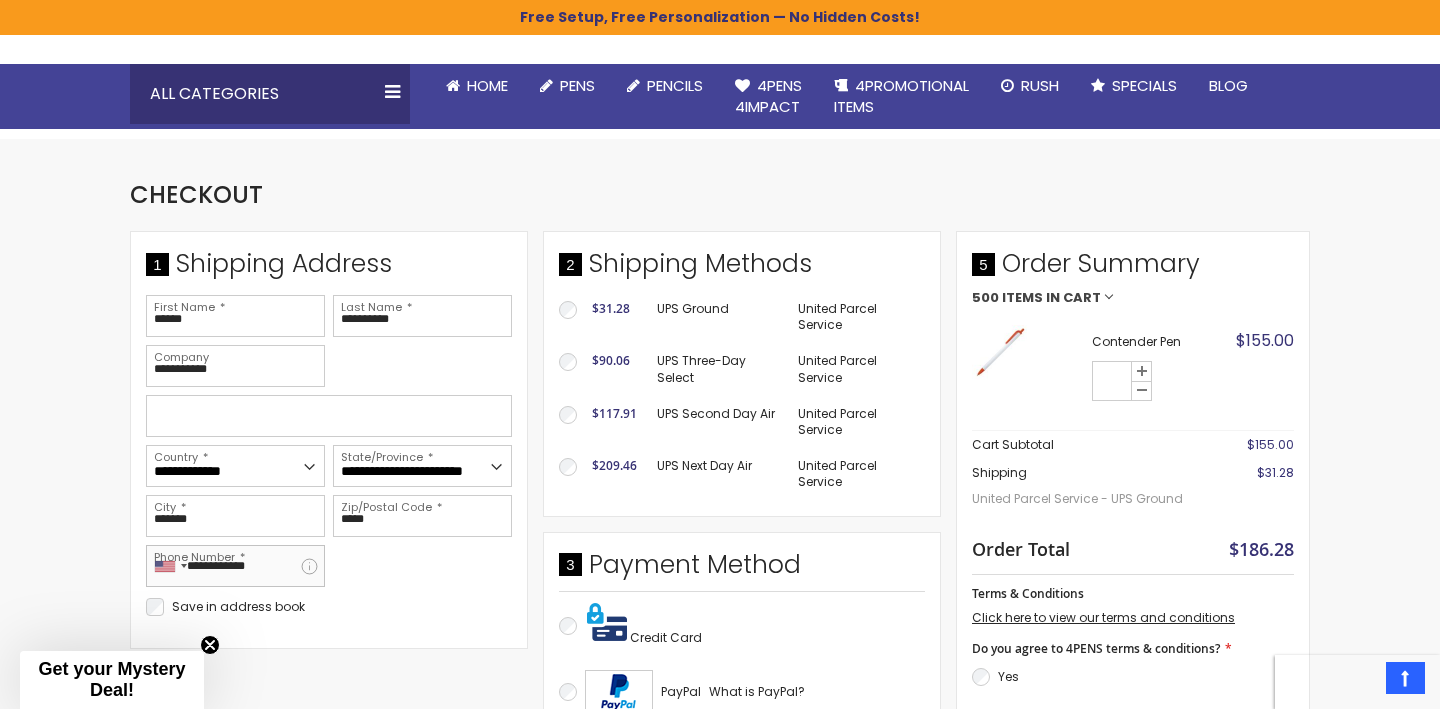 type on "**********" 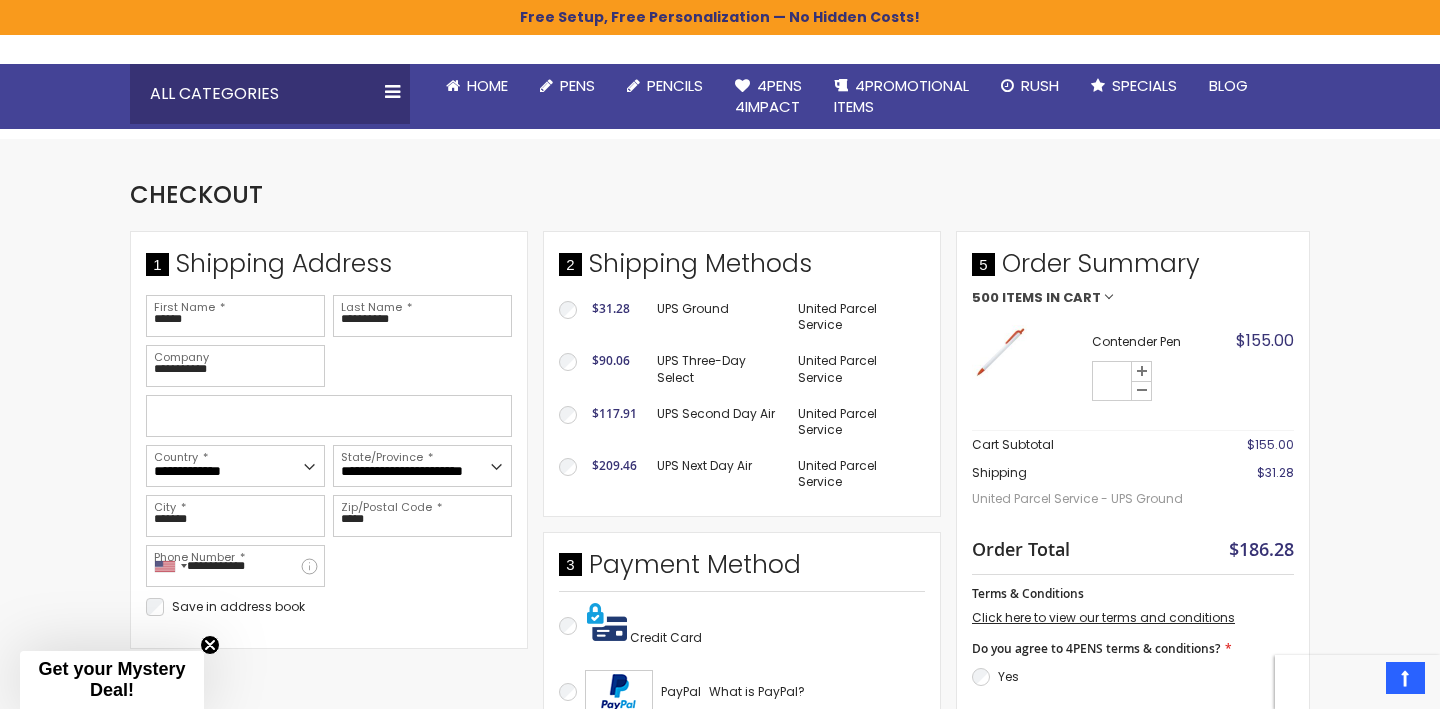click on "Skip to Content
Welcome, jorda houseworth!
Wishlist
Sign Out
Sign In
Sign In
Login
Forgot Your Password?
Create an Account
My Account
Toggle Nav
Search
Pens" at bounding box center (720, 851) 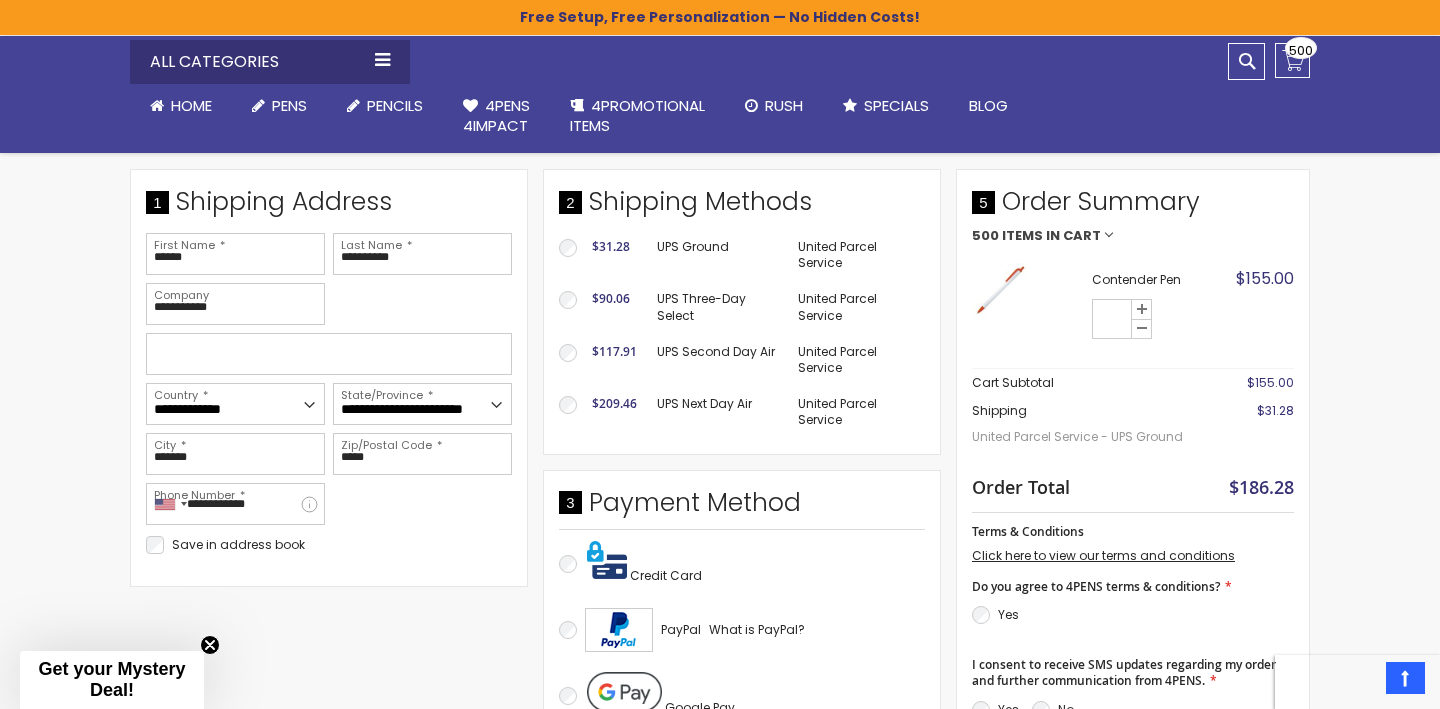 scroll, scrollTop: 333, scrollLeft: 0, axis: vertical 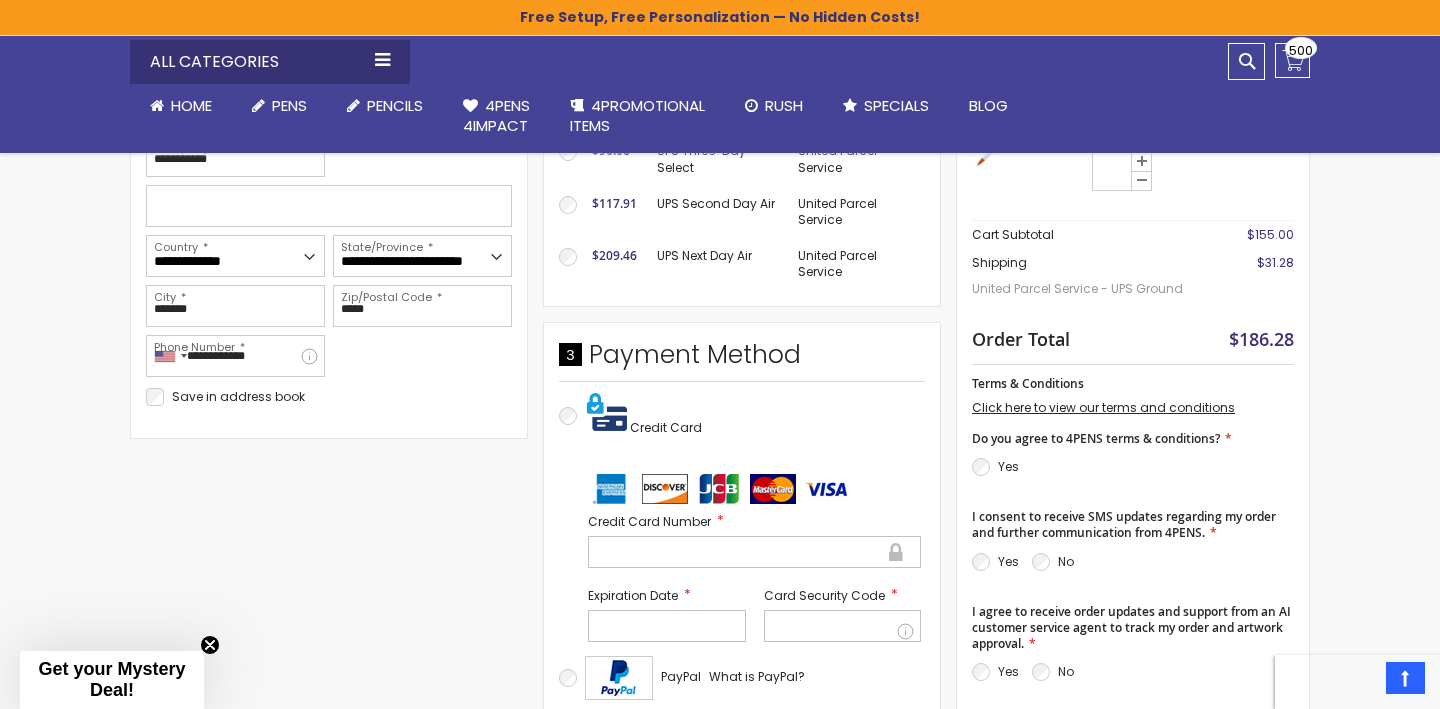 click at bounding box center (754, 552) 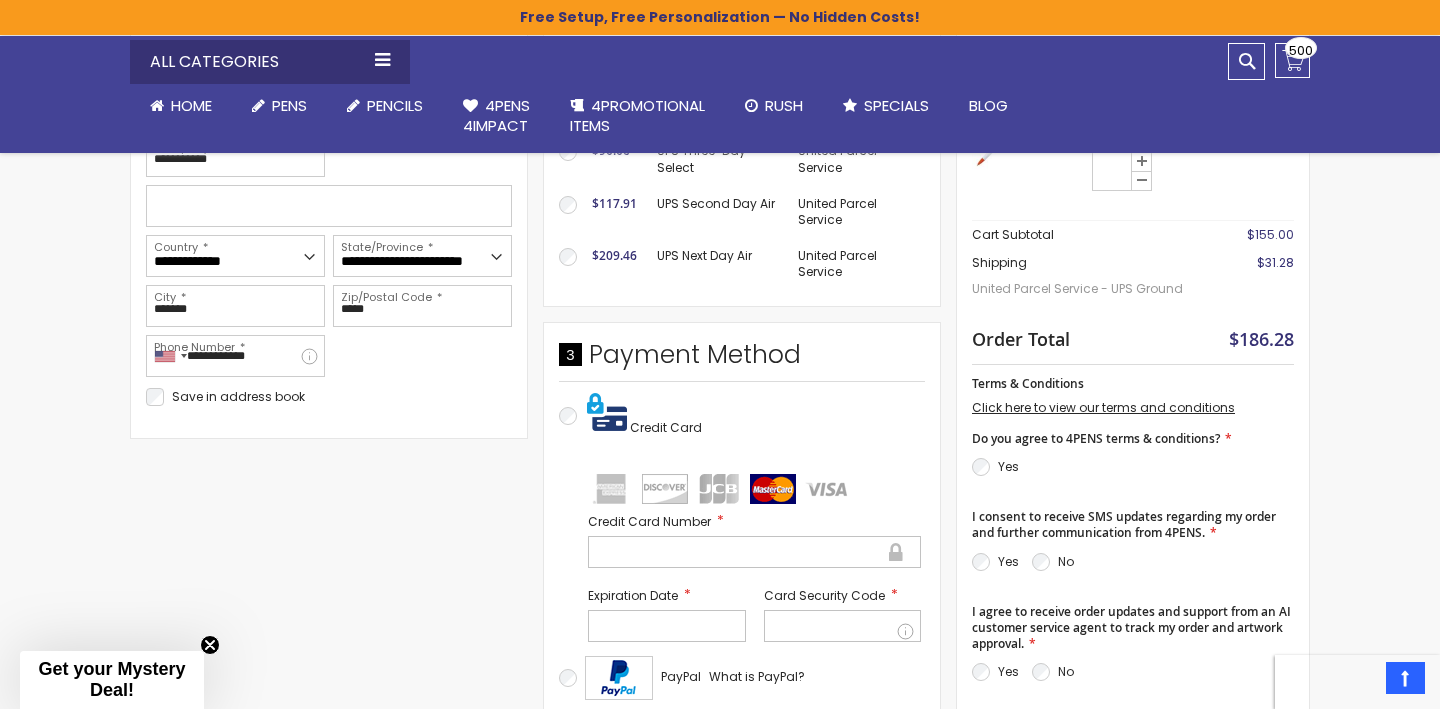 click at bounding box center [742, 548] 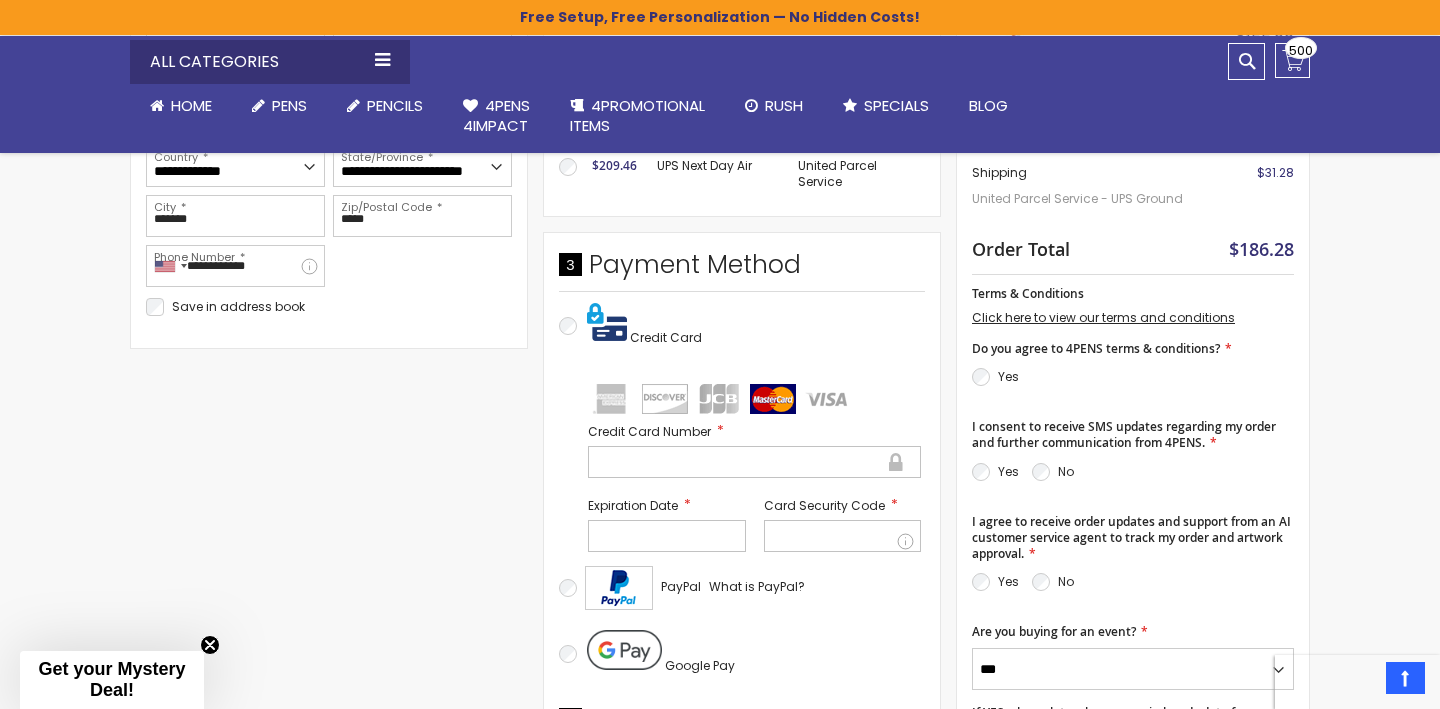 scroll, scrollTop: 580, scrollLeft: 0, axis: vertical 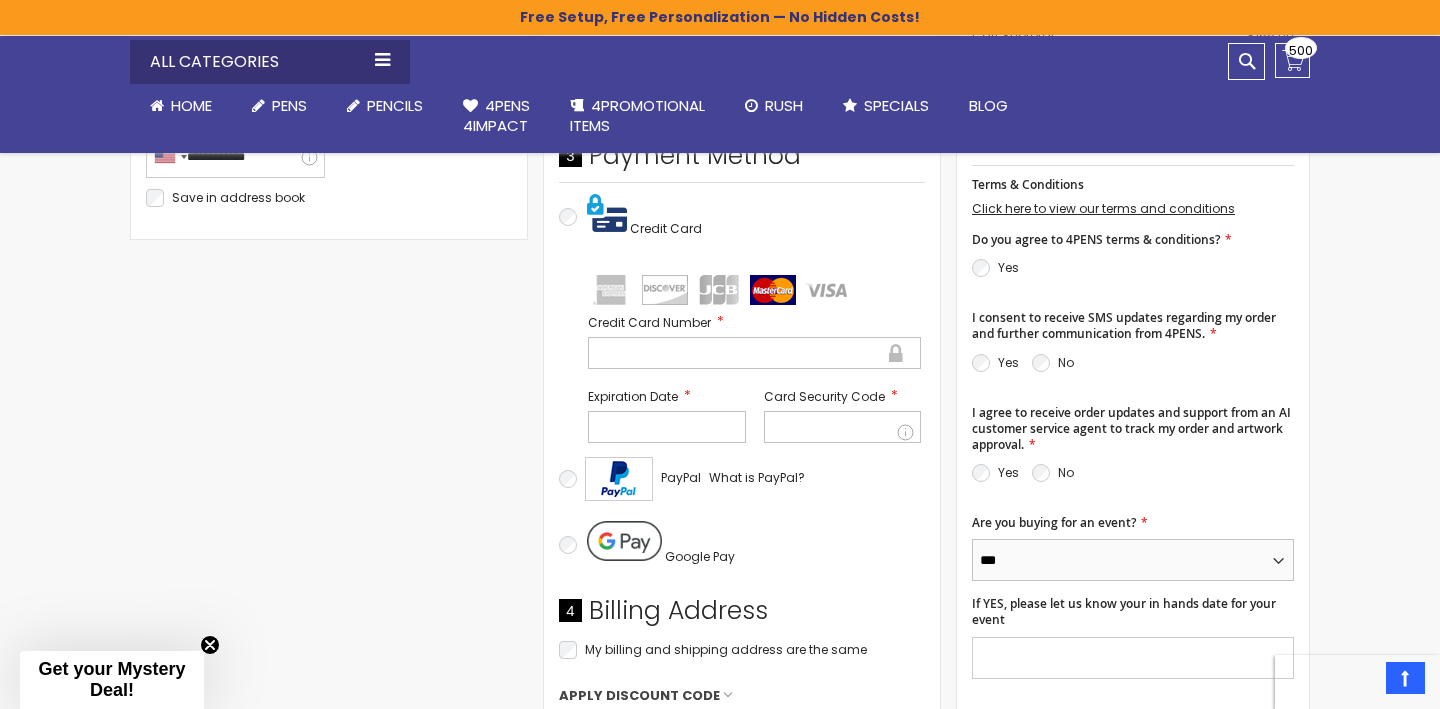 click on "*** **" at bounding box center (1133, 560) 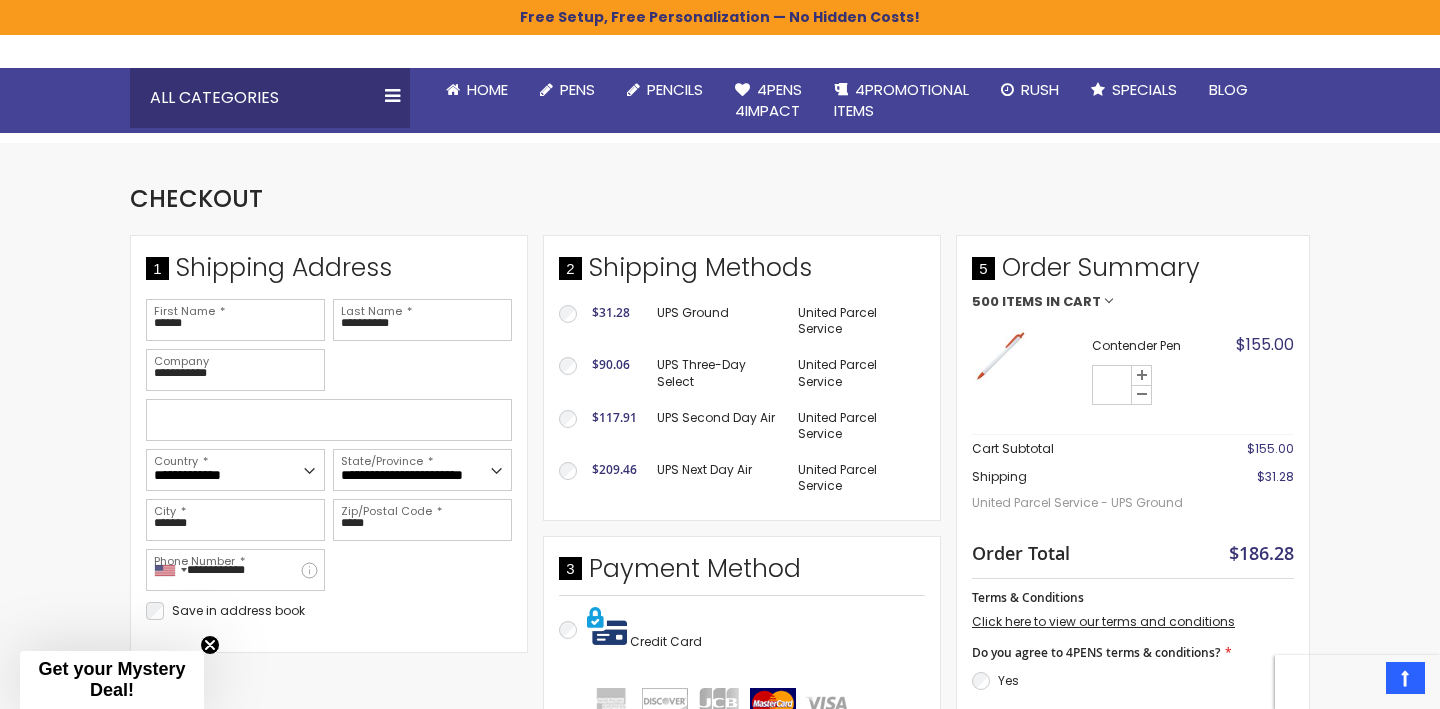 scroll, scrollTop: 0, scrollLeft: 0, axis: both 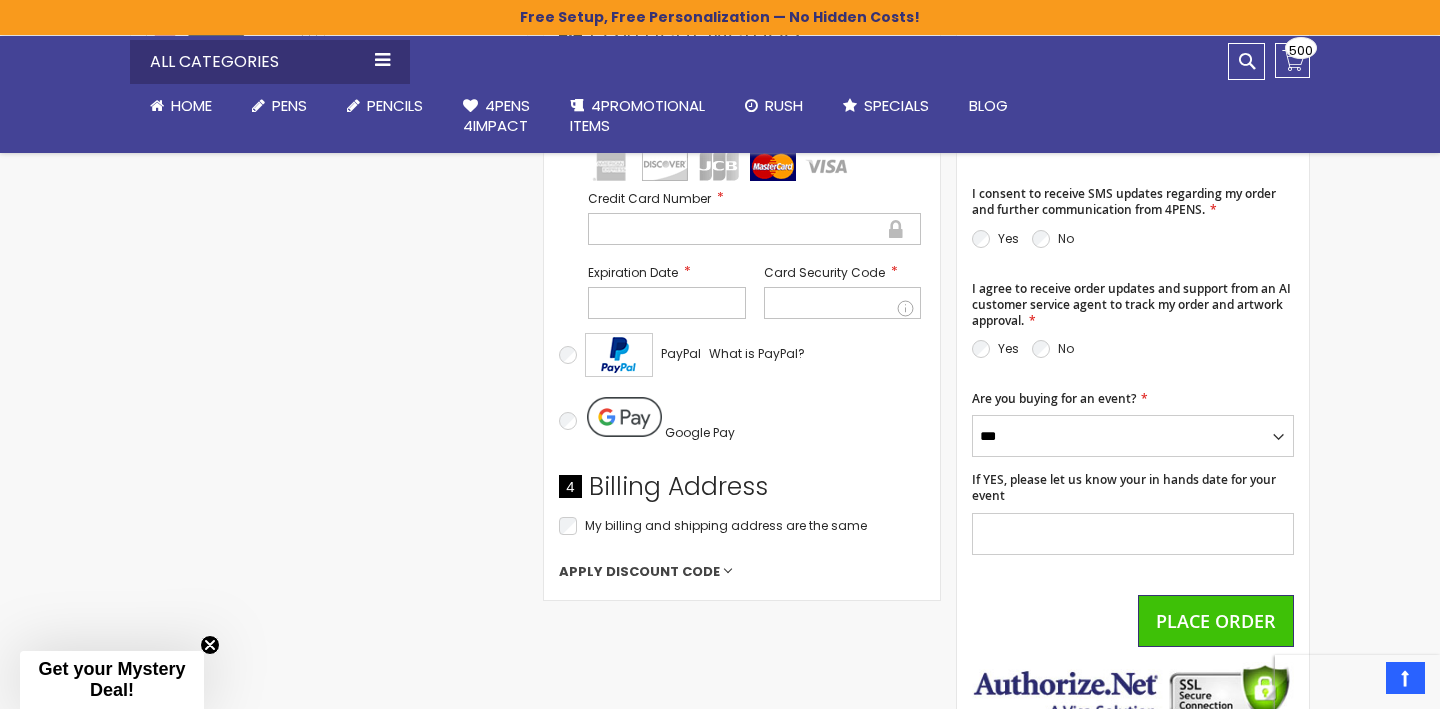 click on "Apply Discount Code" at bounding box center [639, 572] 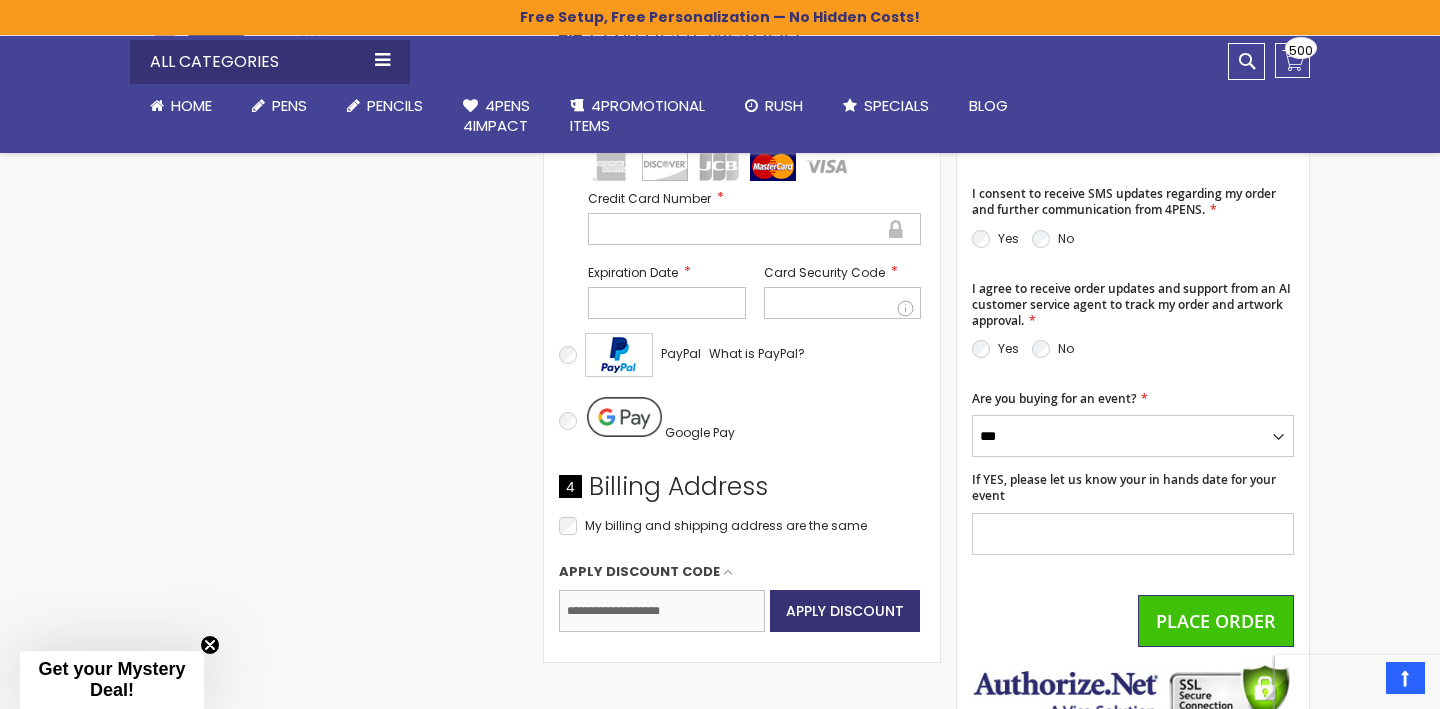 click on "Enter discount code" at bounding box center [662, 611] 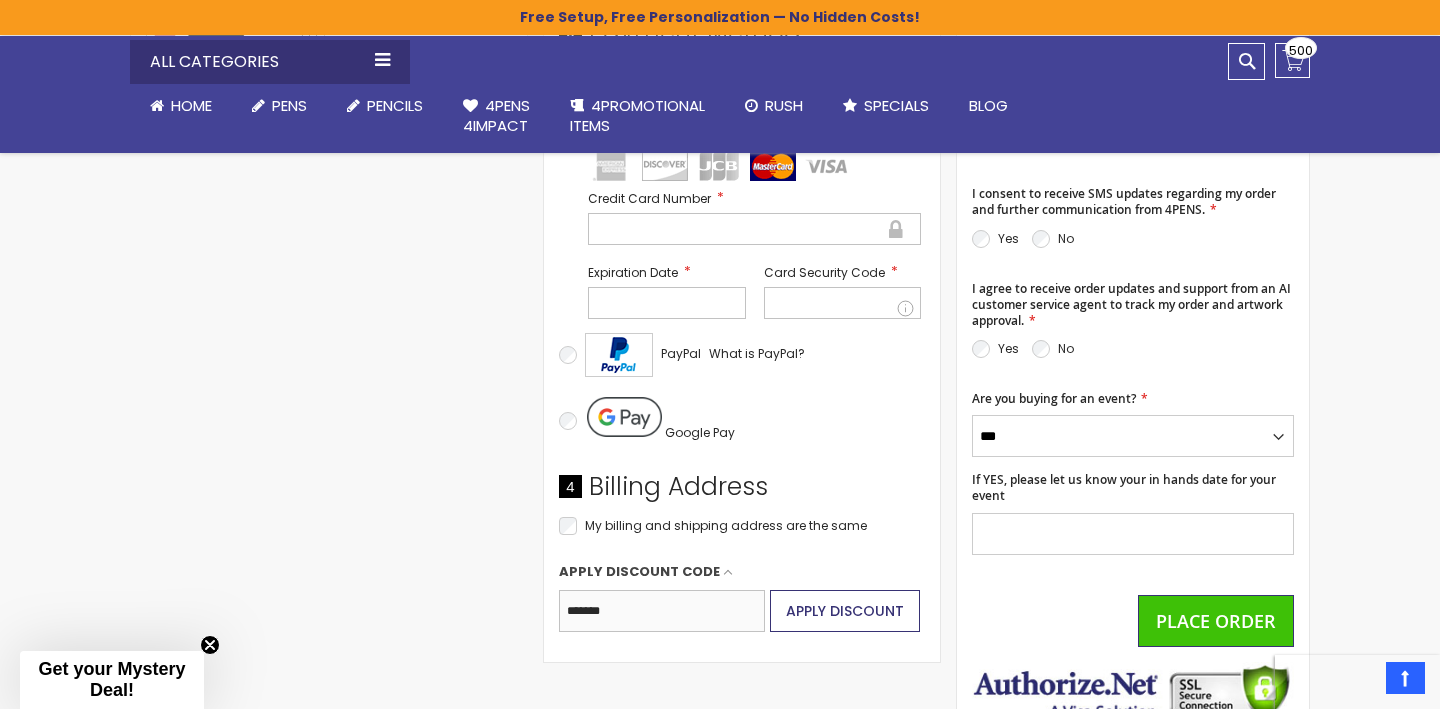 type on "*******" 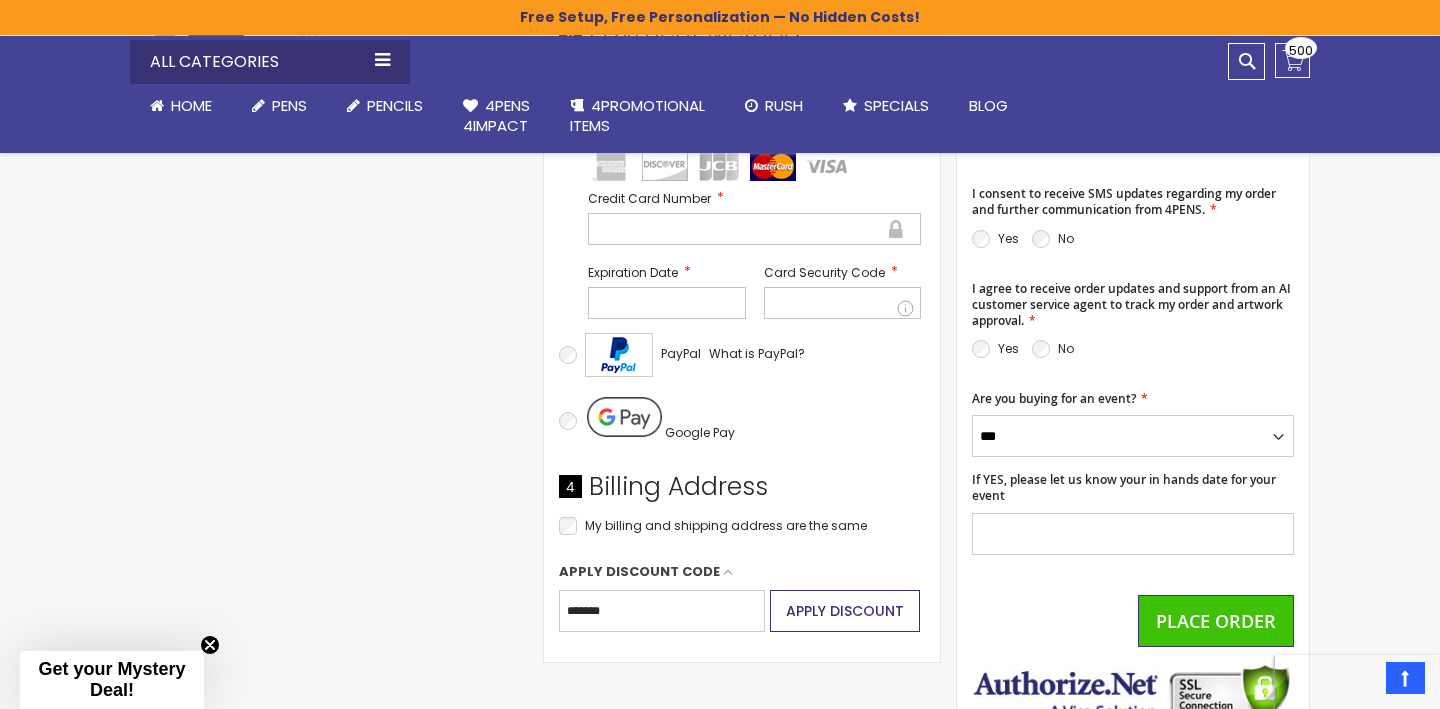 click on "Apply Discount" at bounding box center [845, 611] 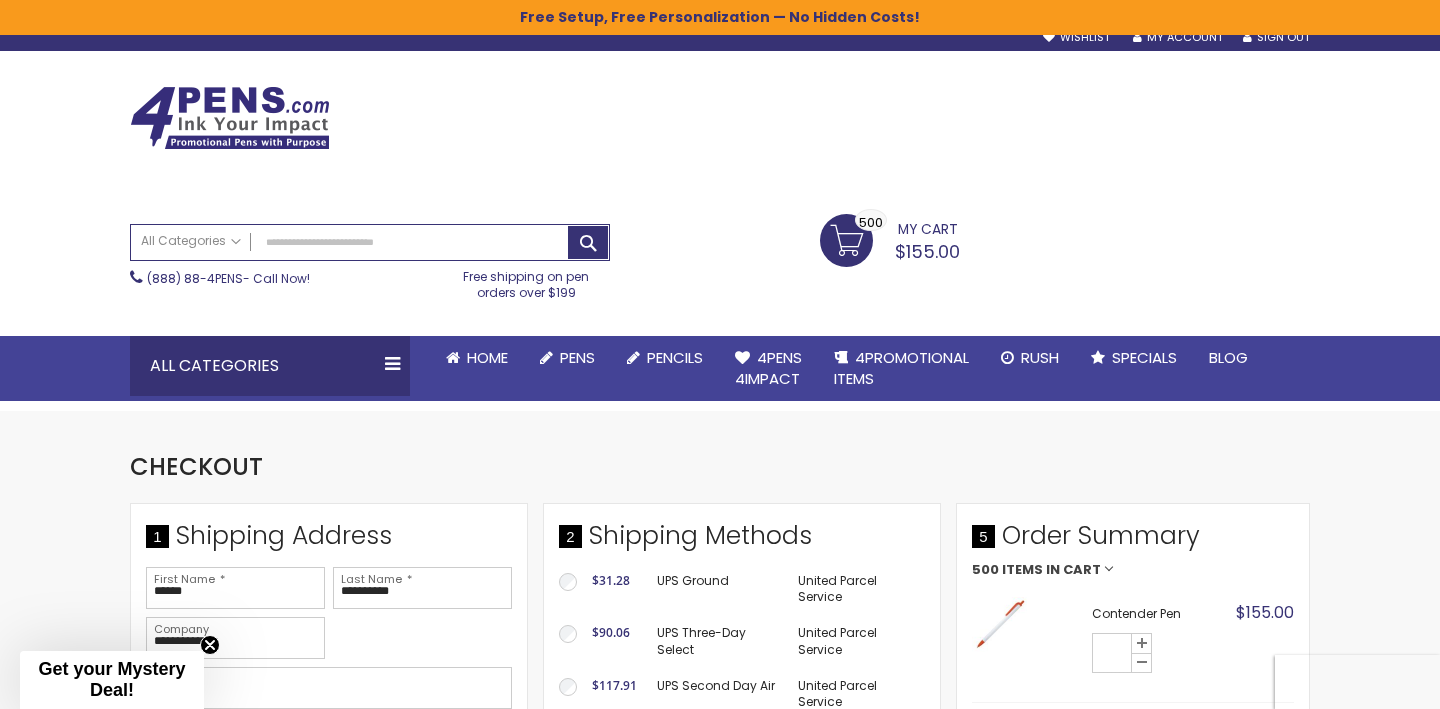 scroll, scrollTop: 28, scrollLeft: 0, axis: vertical 